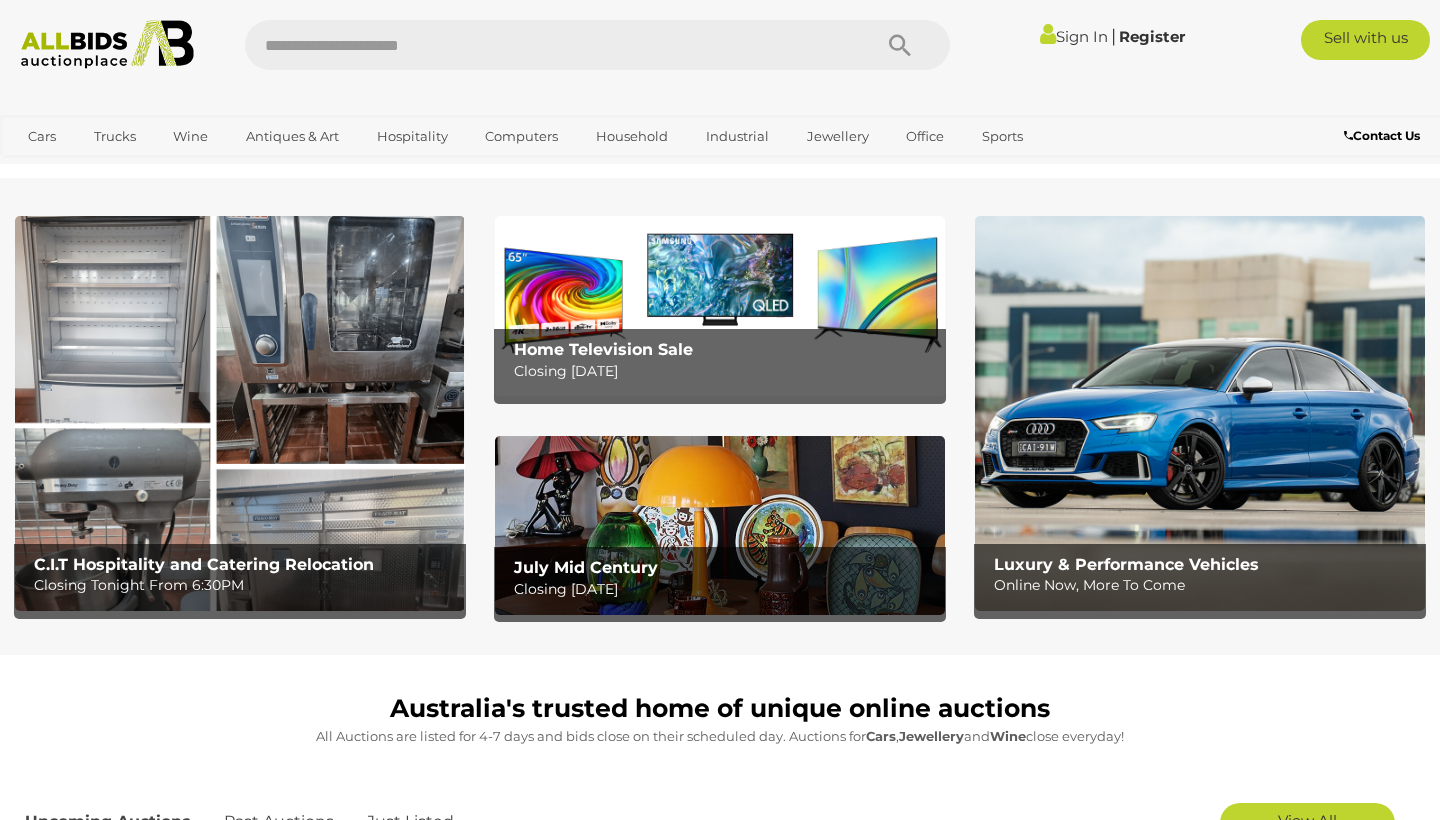 scroll, scrollTop: 0, scrollLeft: 0, axis: both 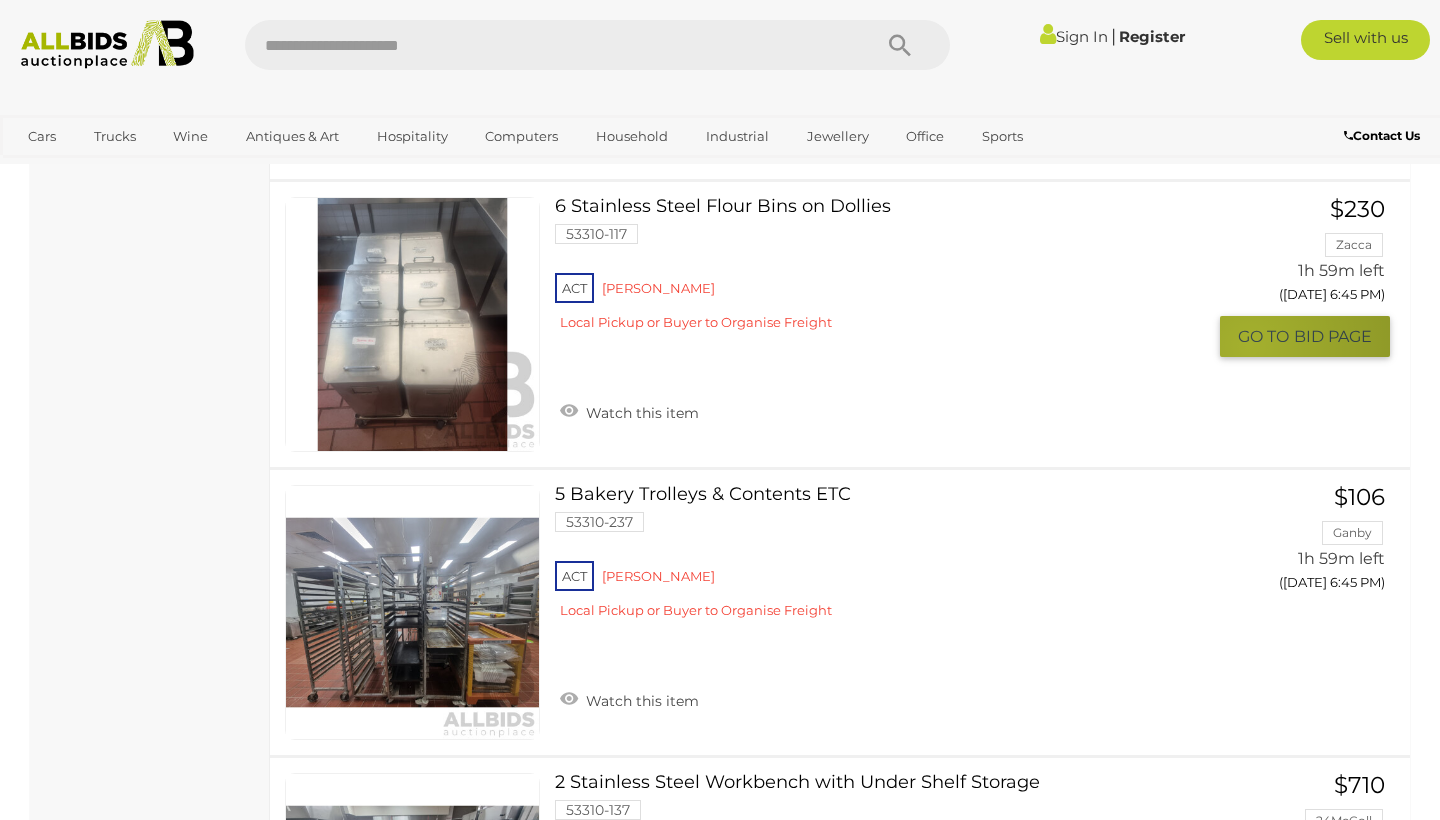 click on "GO TO" at bounding box center [1266, 336] 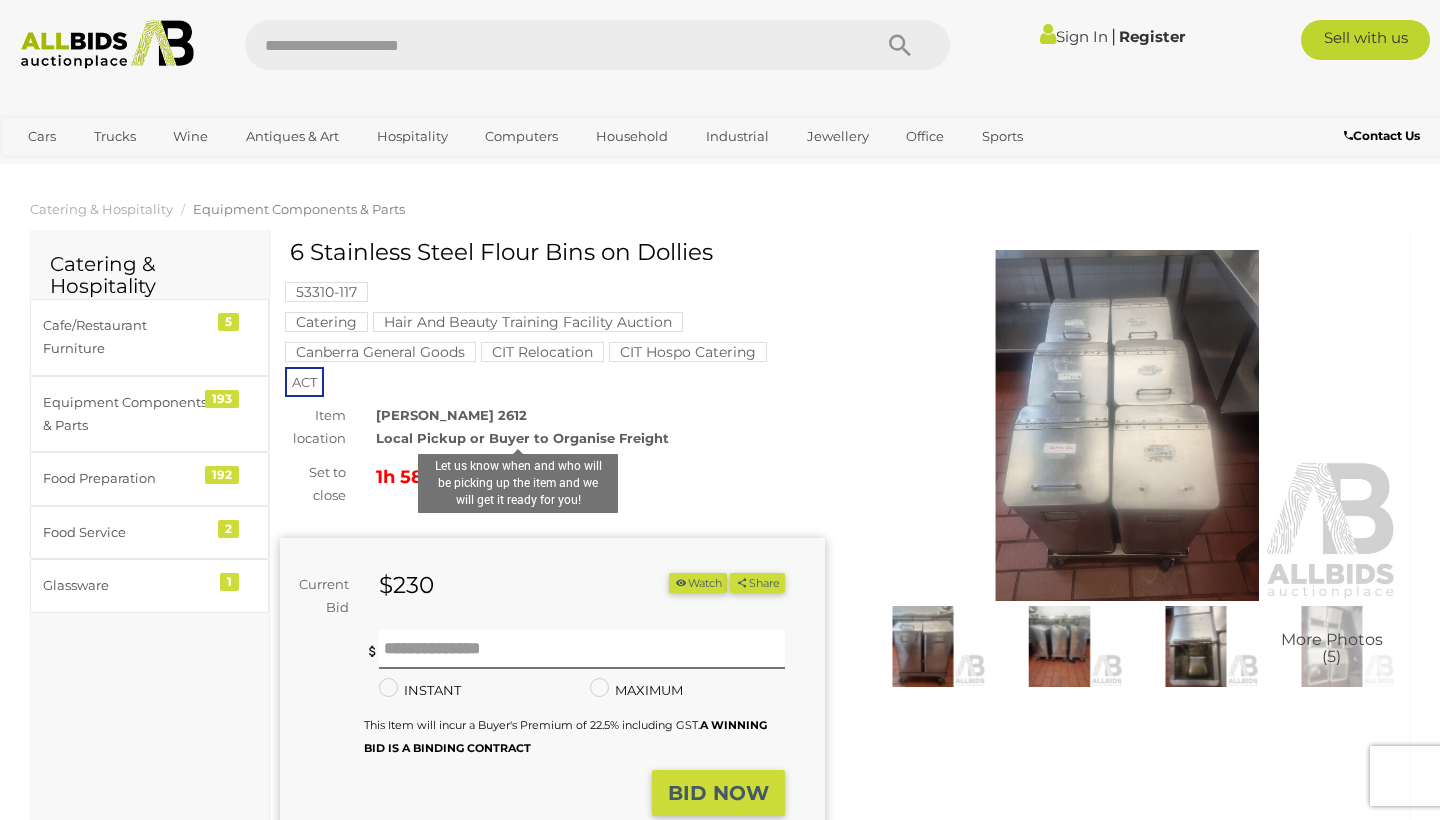 scroll, scrollTop: 0, scrollLeft: 0, axis: both 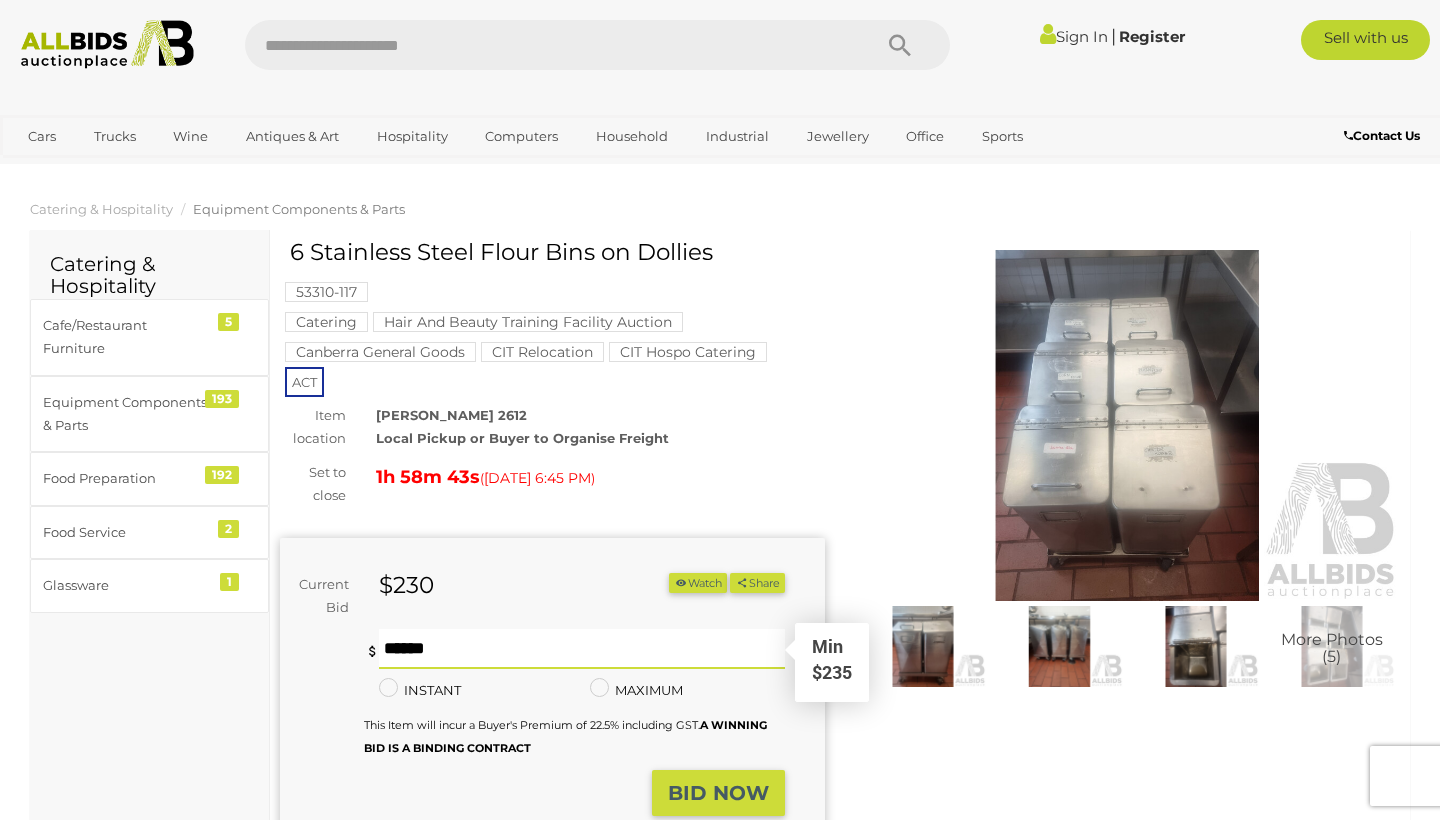 click at bounding box center [582, 649] 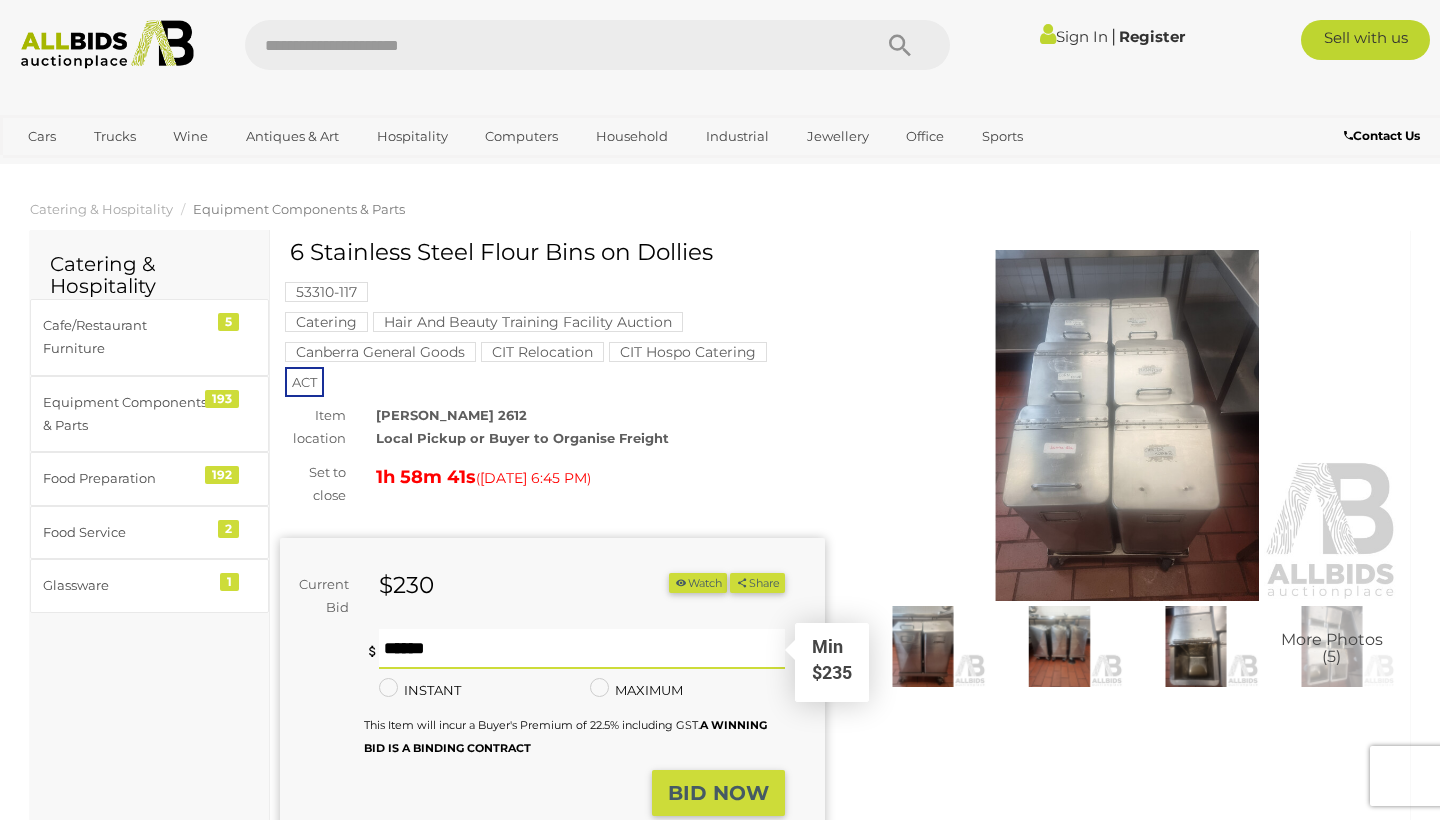 type on "***" 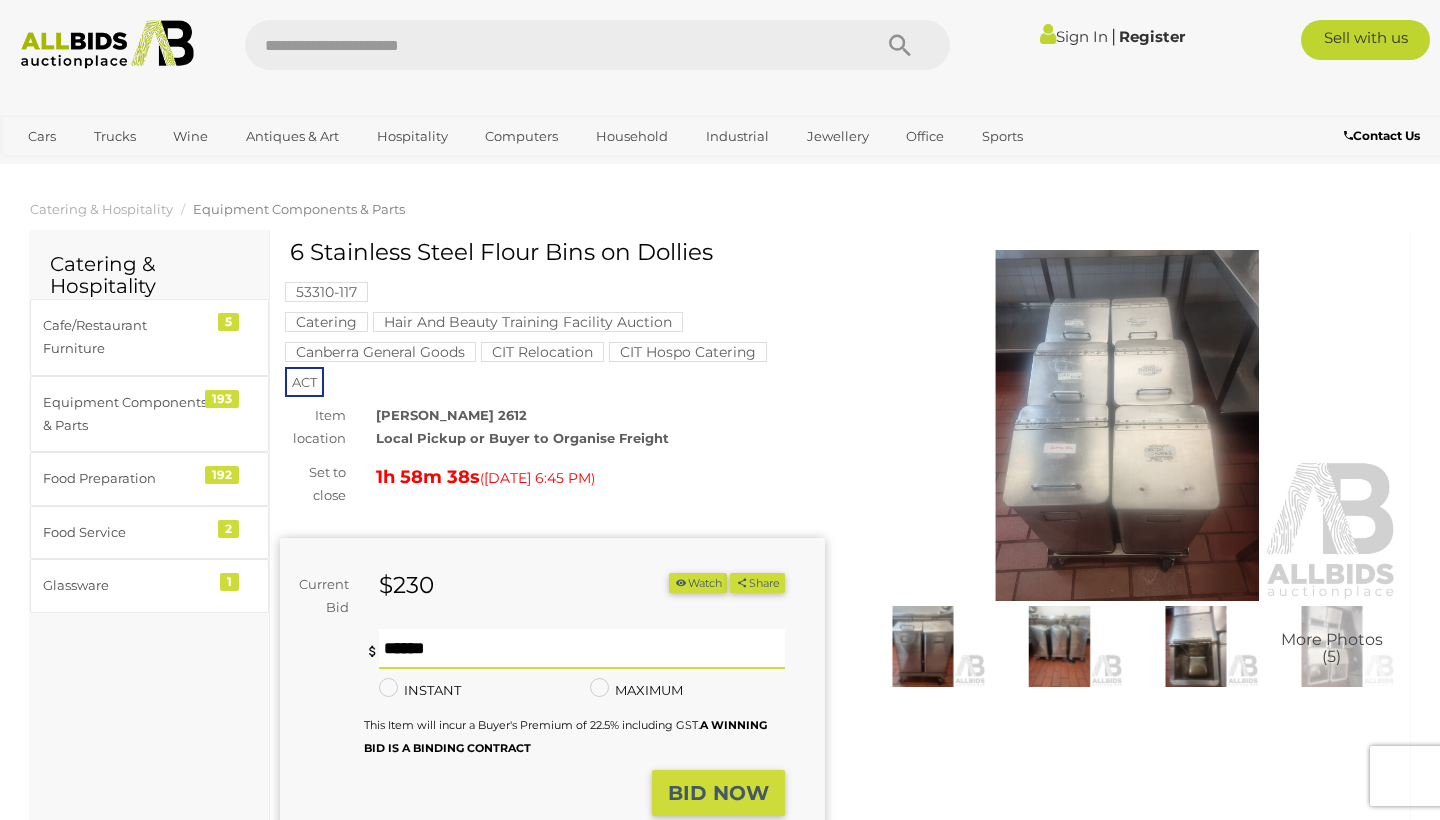 click on "BID NOW" at bounding box center [718, 793] 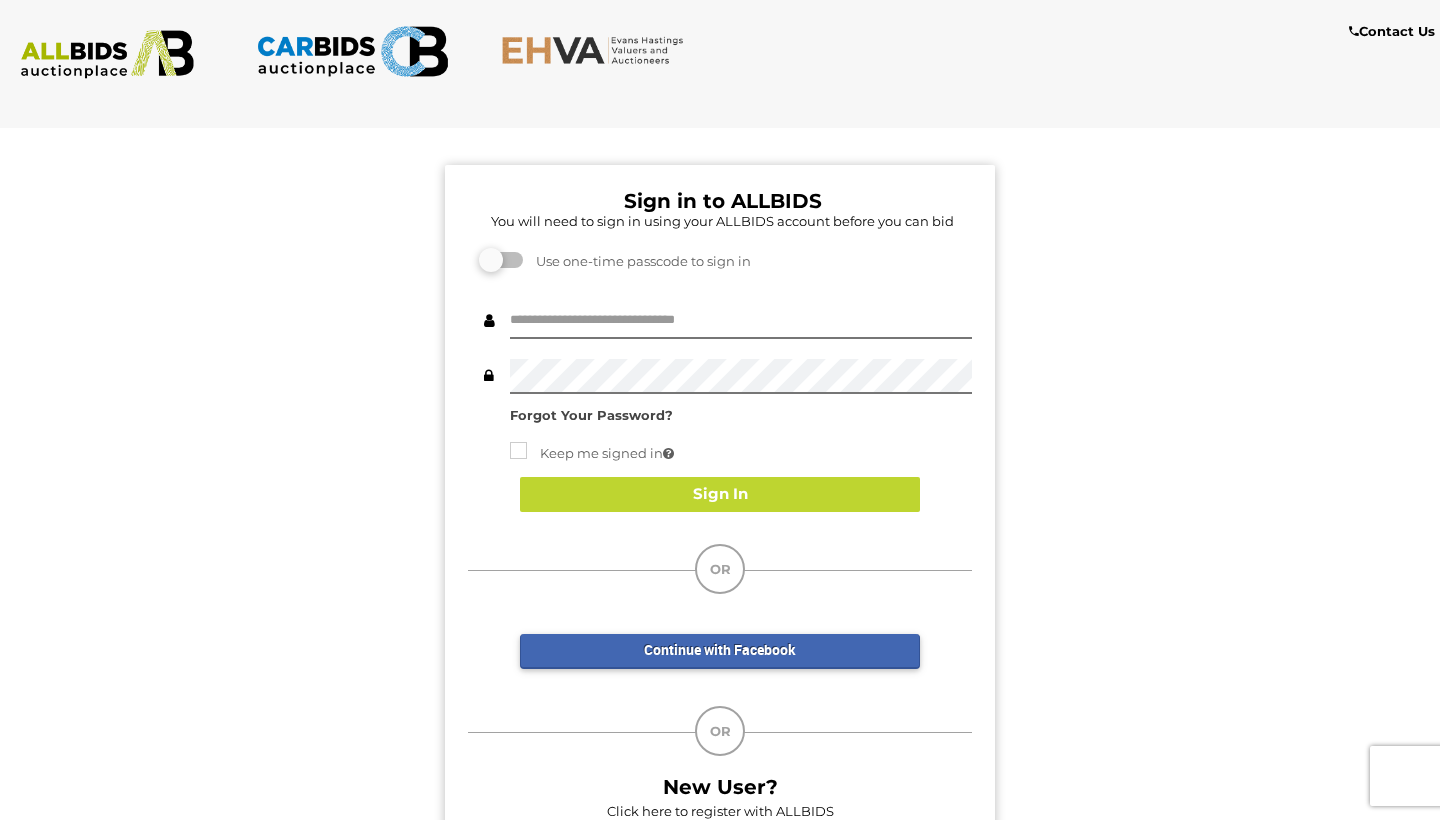 scroll, scrollTop: 0, scrollLeft: 0, axis: both 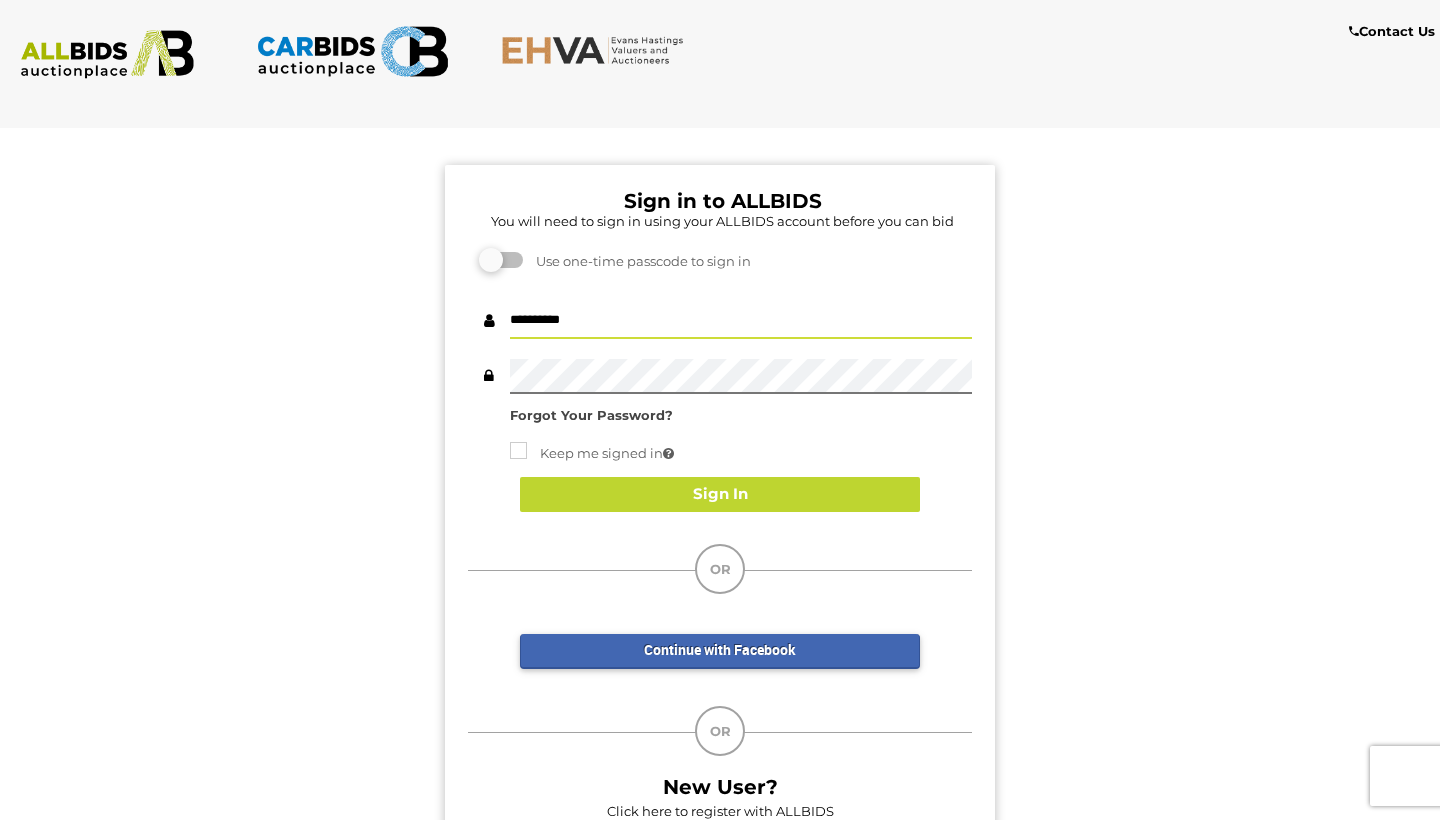 type on "**********" 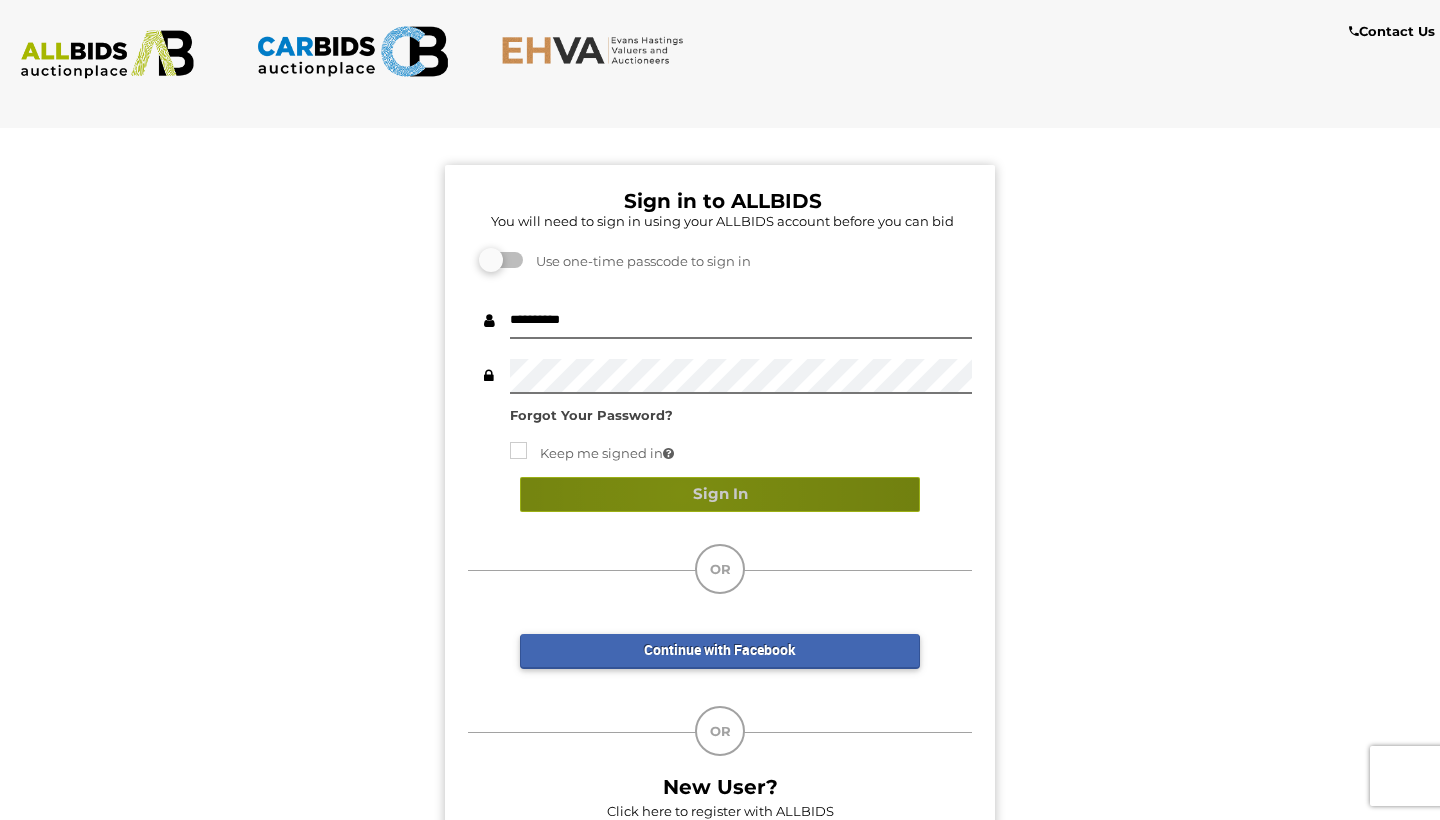 click on "Sign In" at bounding box center (720, 494) 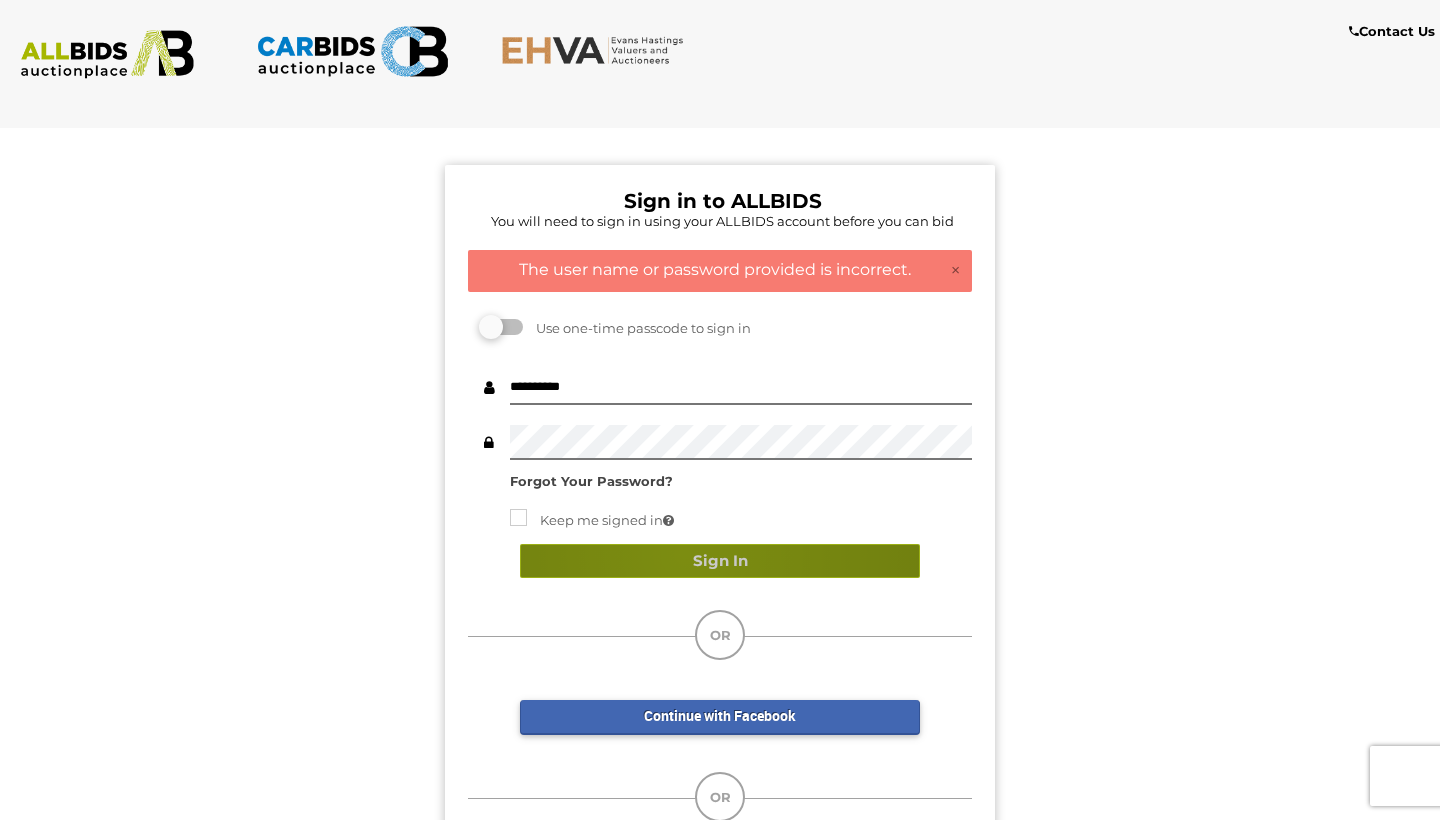 click on "Sign In" at bounding box center [720, 561] 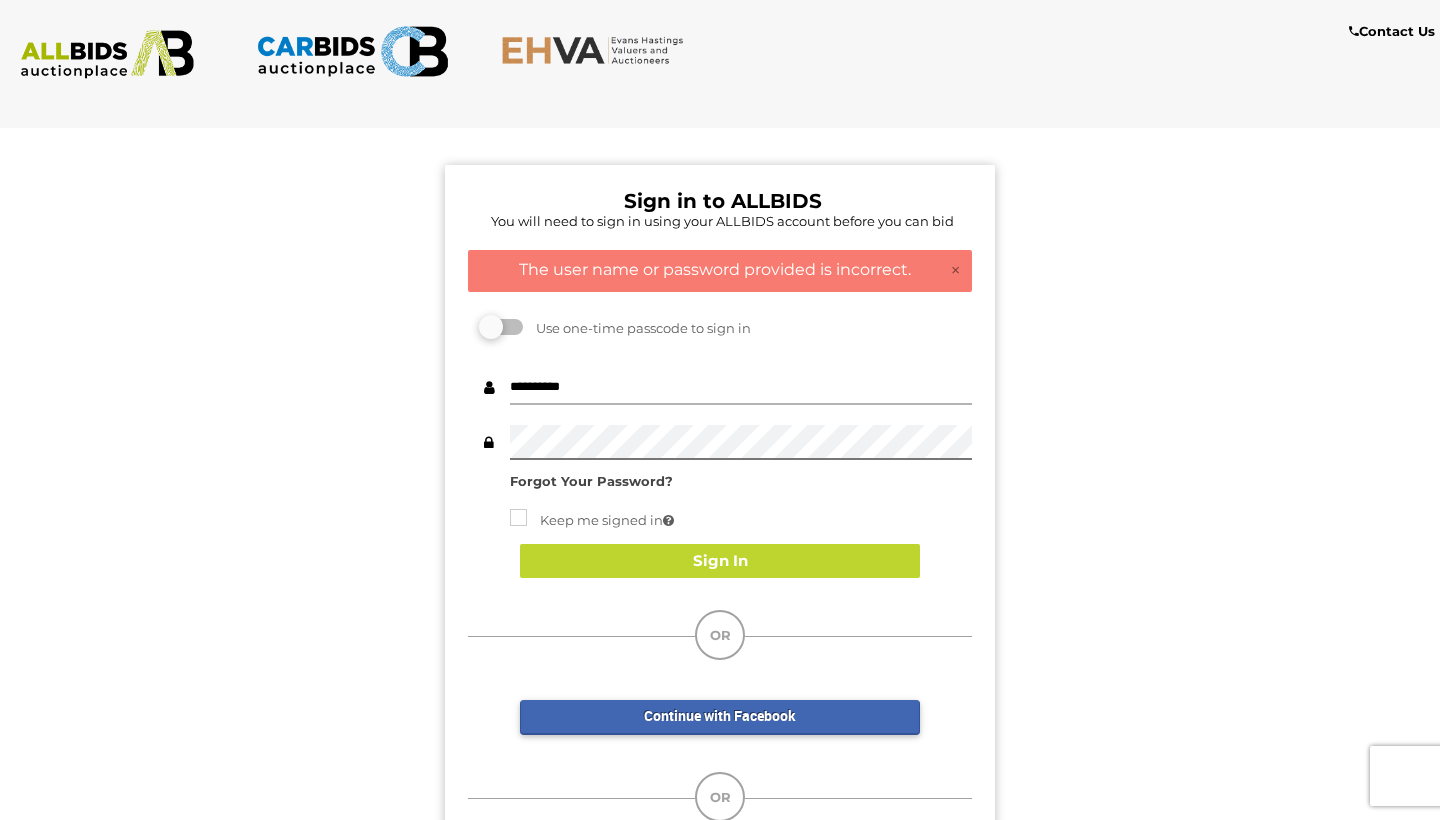 click on "**********" at bounding box center (741, 387) 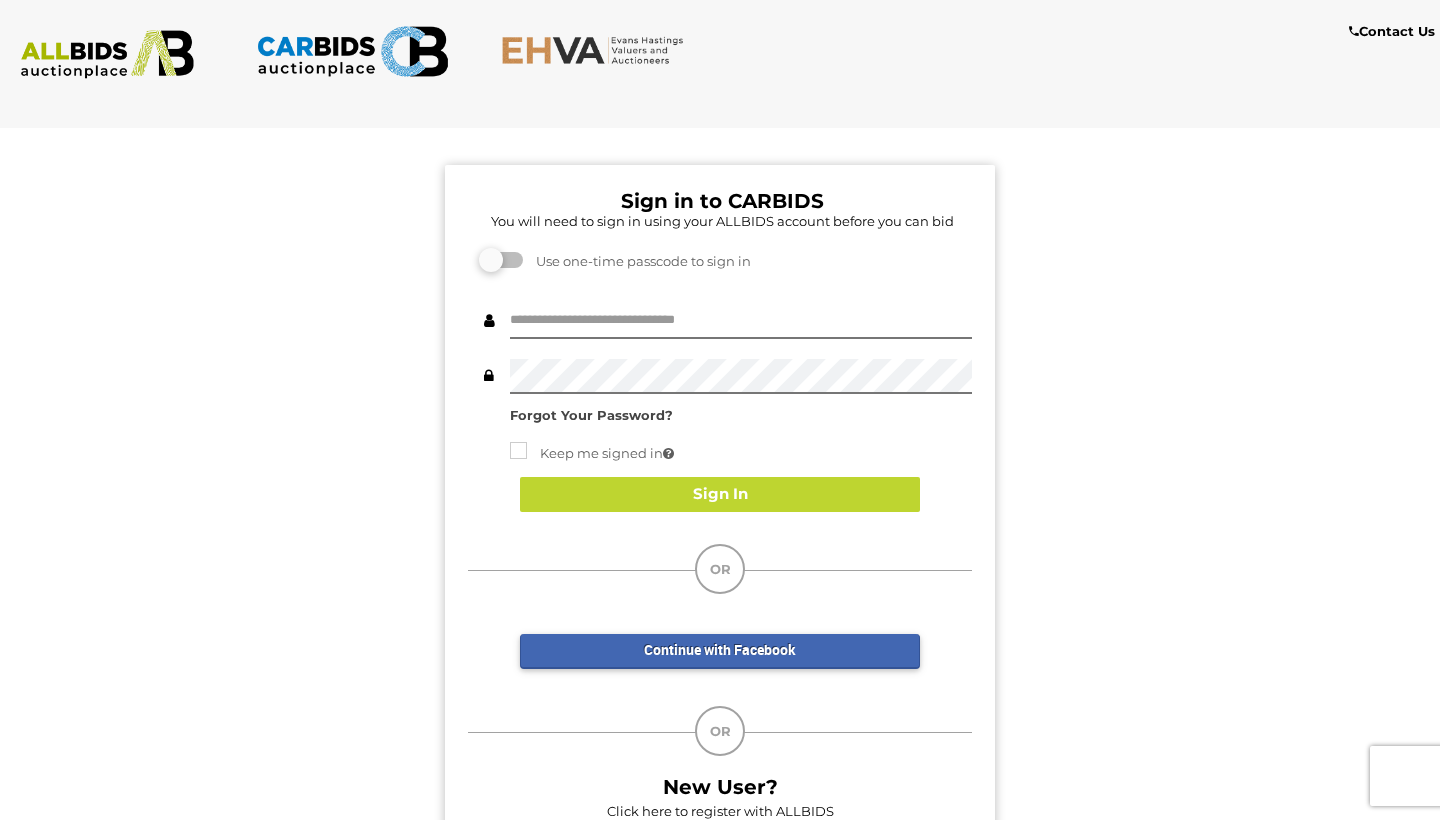 scroll, scrollTop: 0, scrollLeft: 0, axis: both 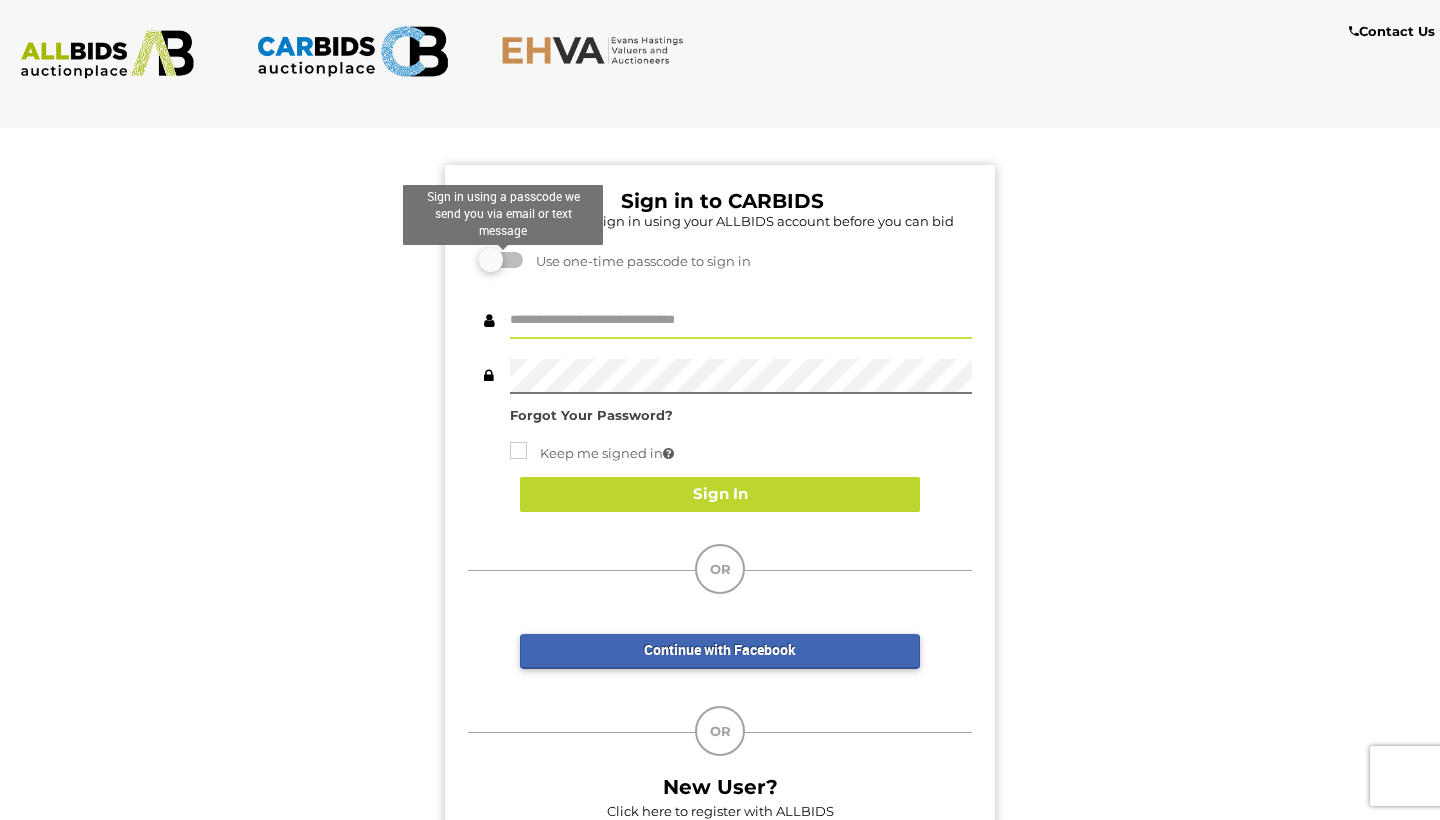click at bounding box center (503, 260) 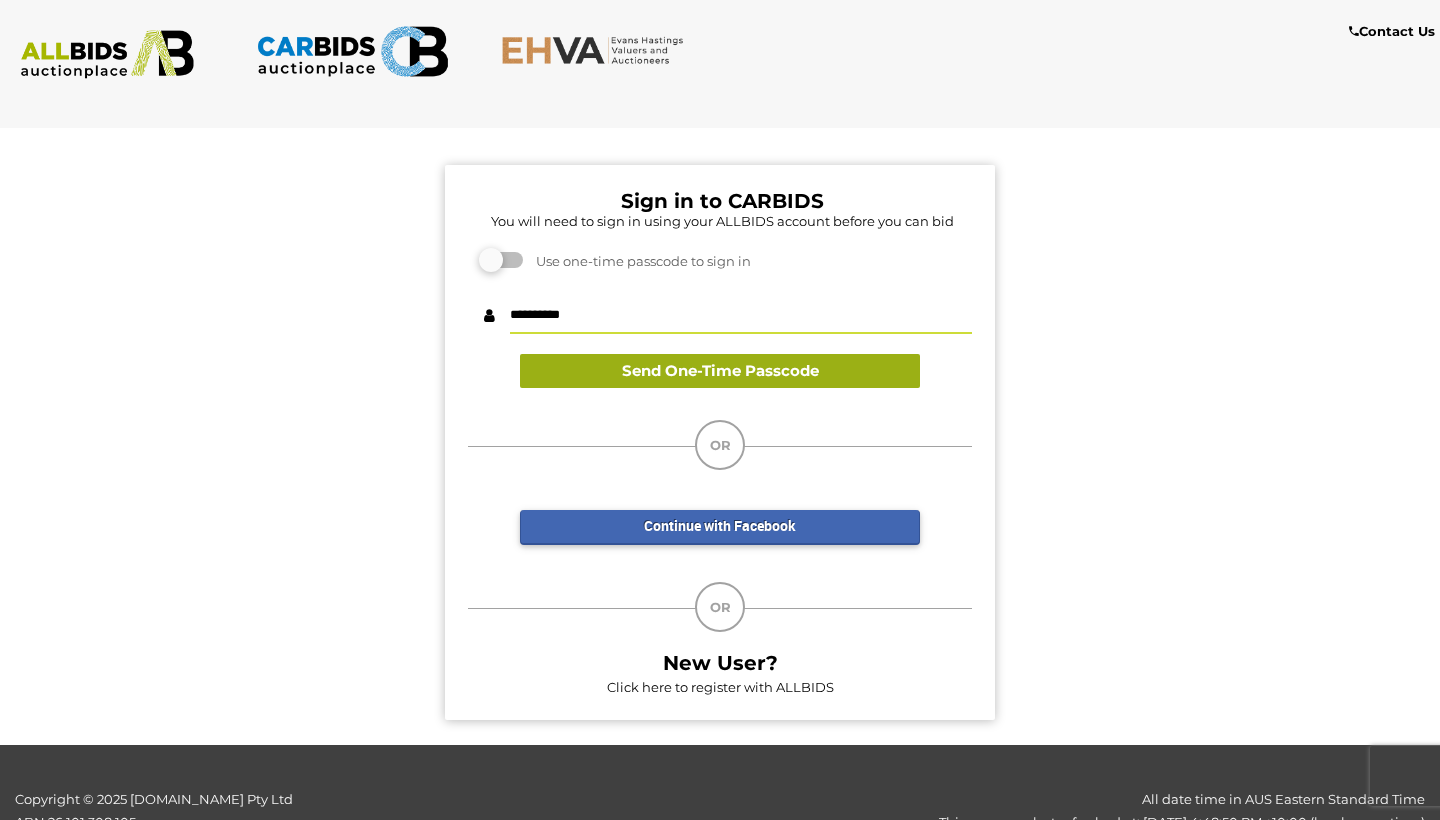 type on "**********" 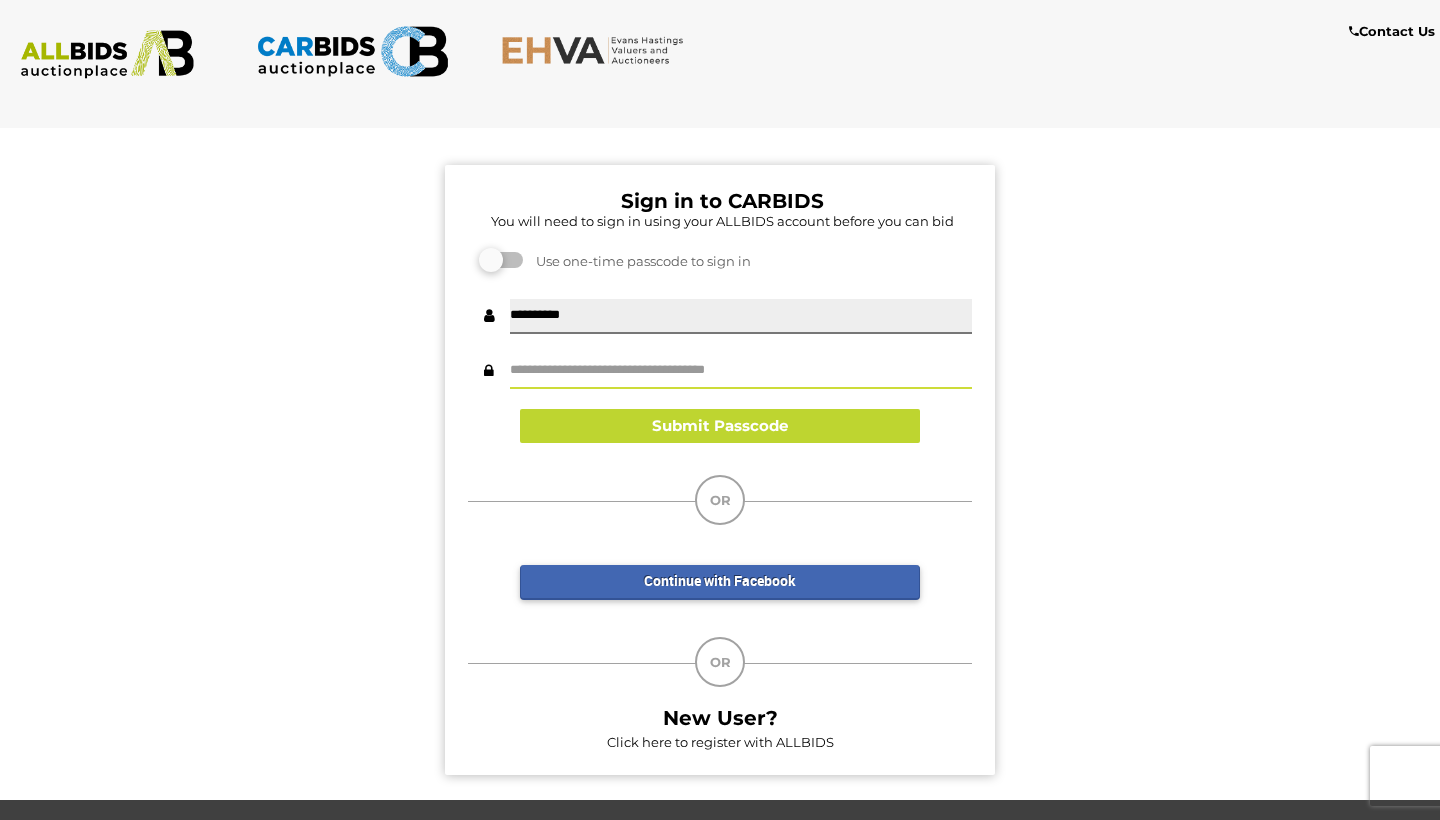 click at bounding box center [741, 371] 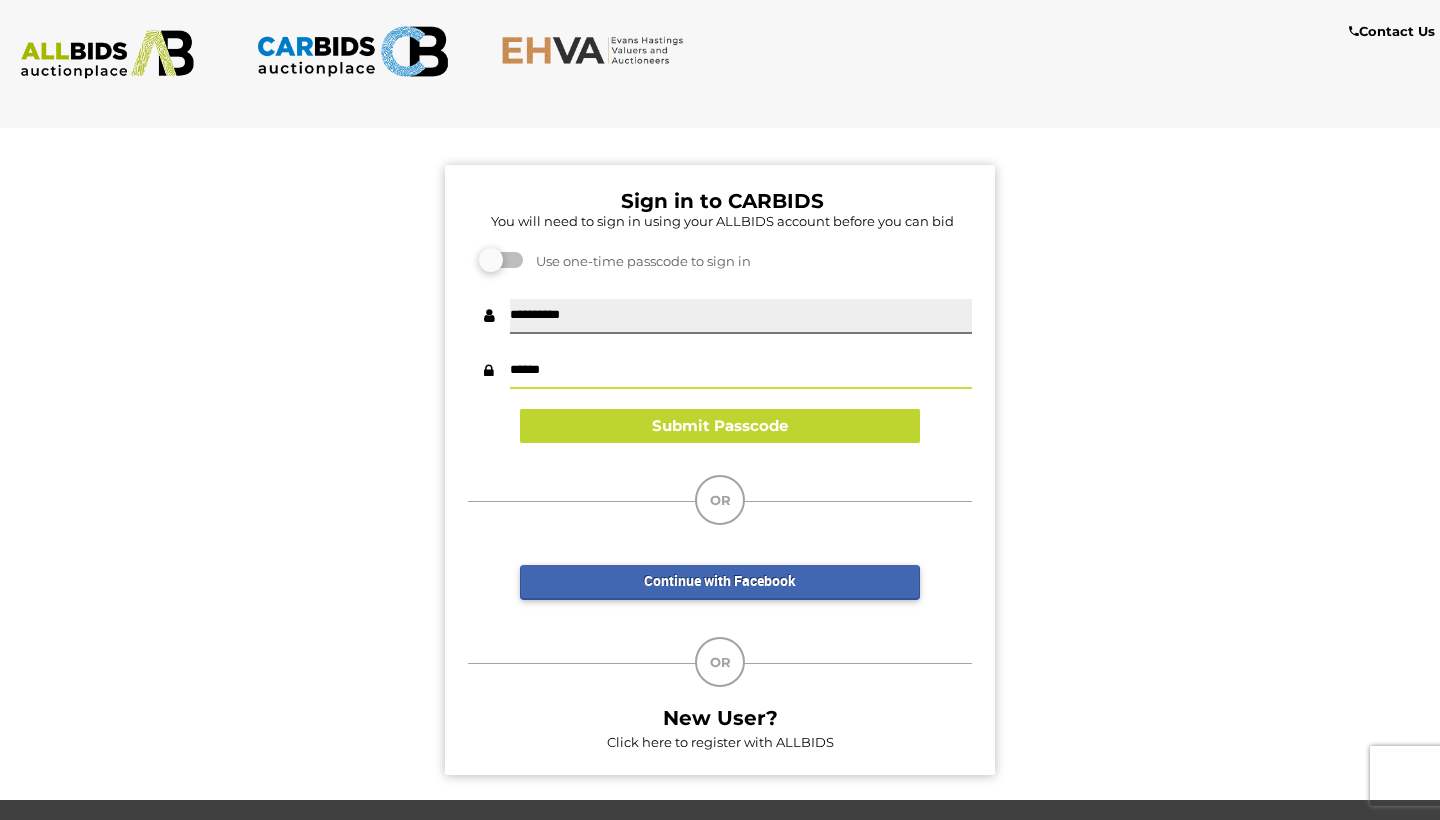 type on "******" 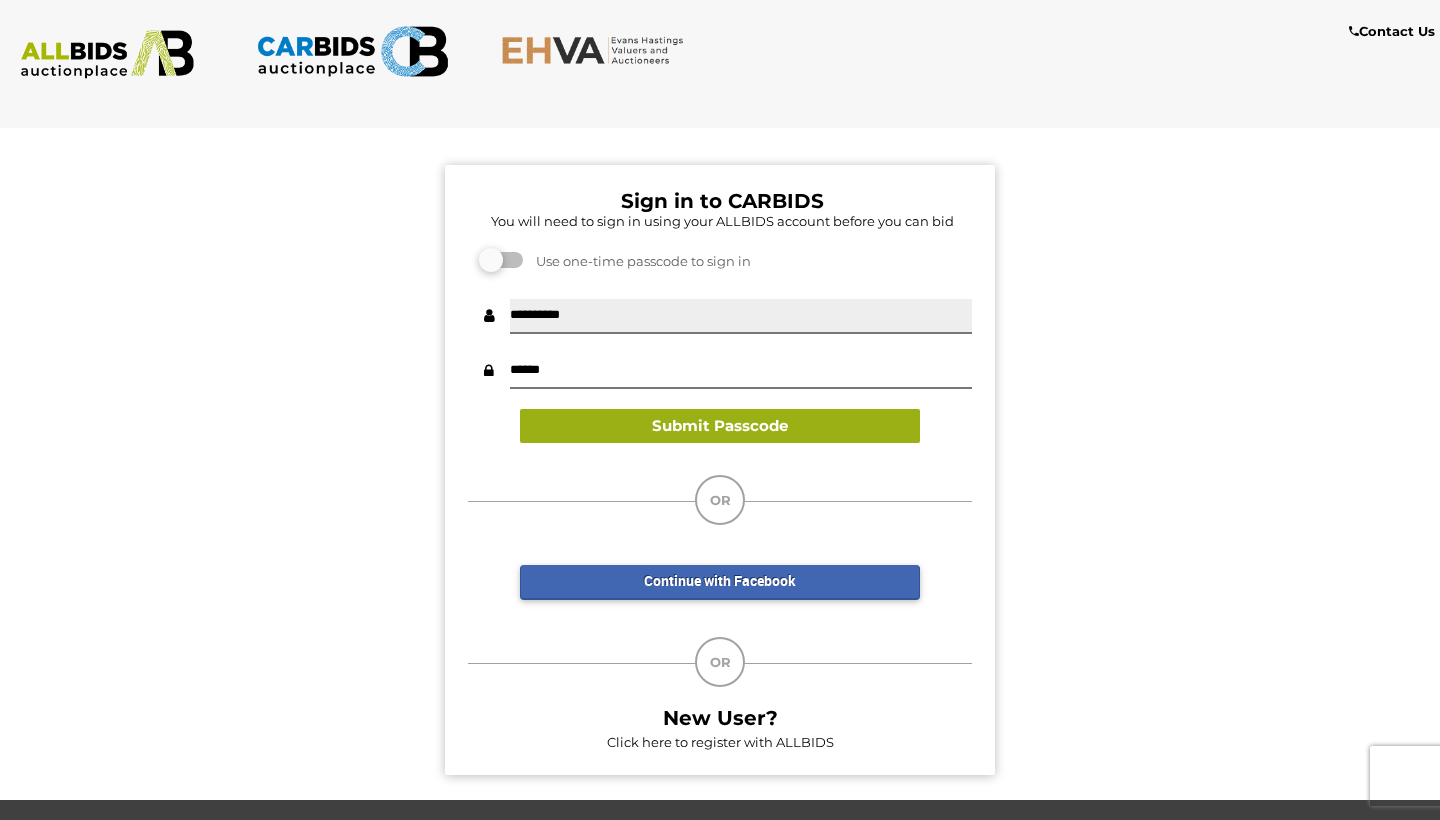 click on "Submit Passcode" at bounding box center (720, 426) 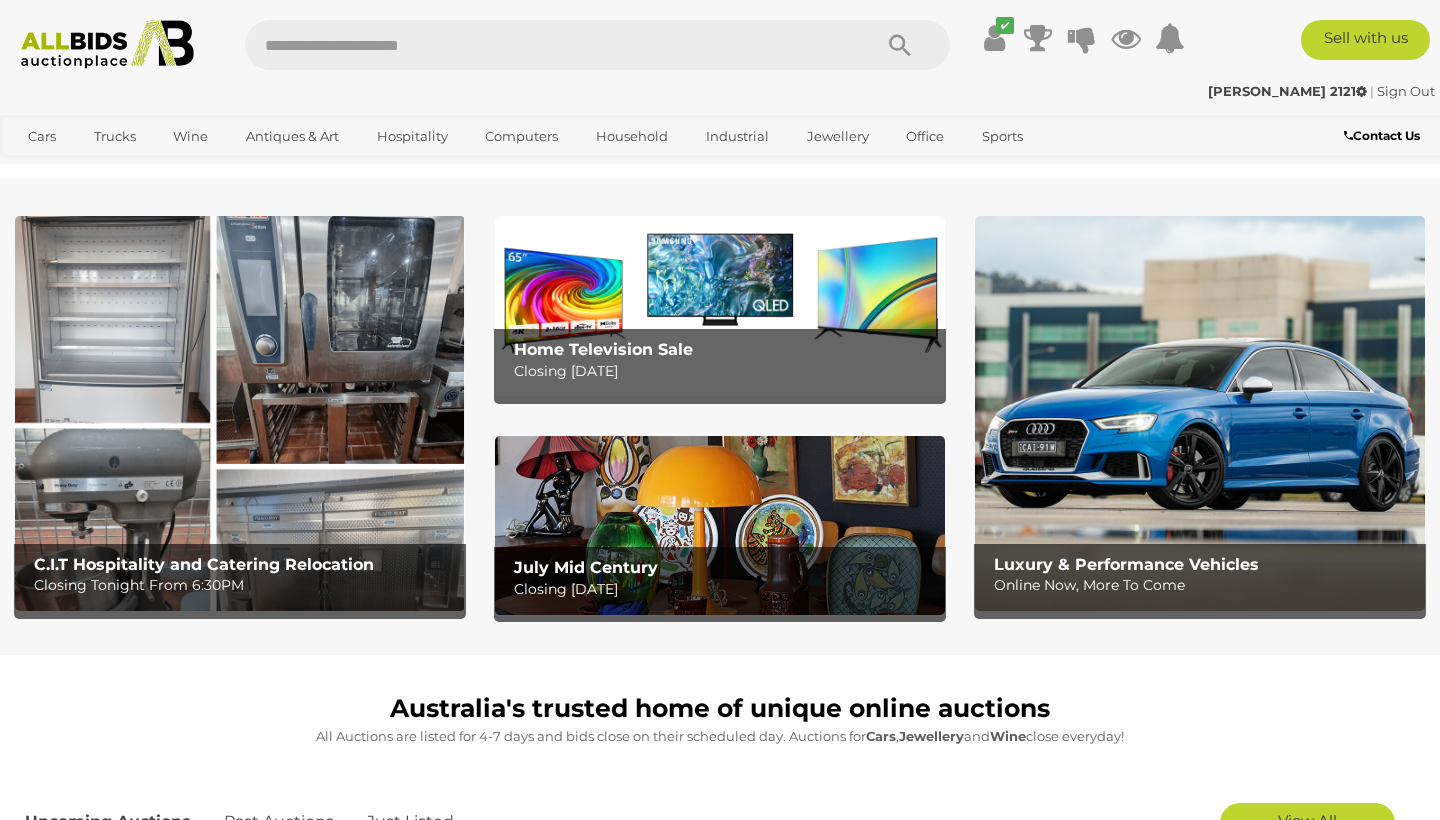 scroll, scrollTop: 0, scrollLeft: 0, axis: both 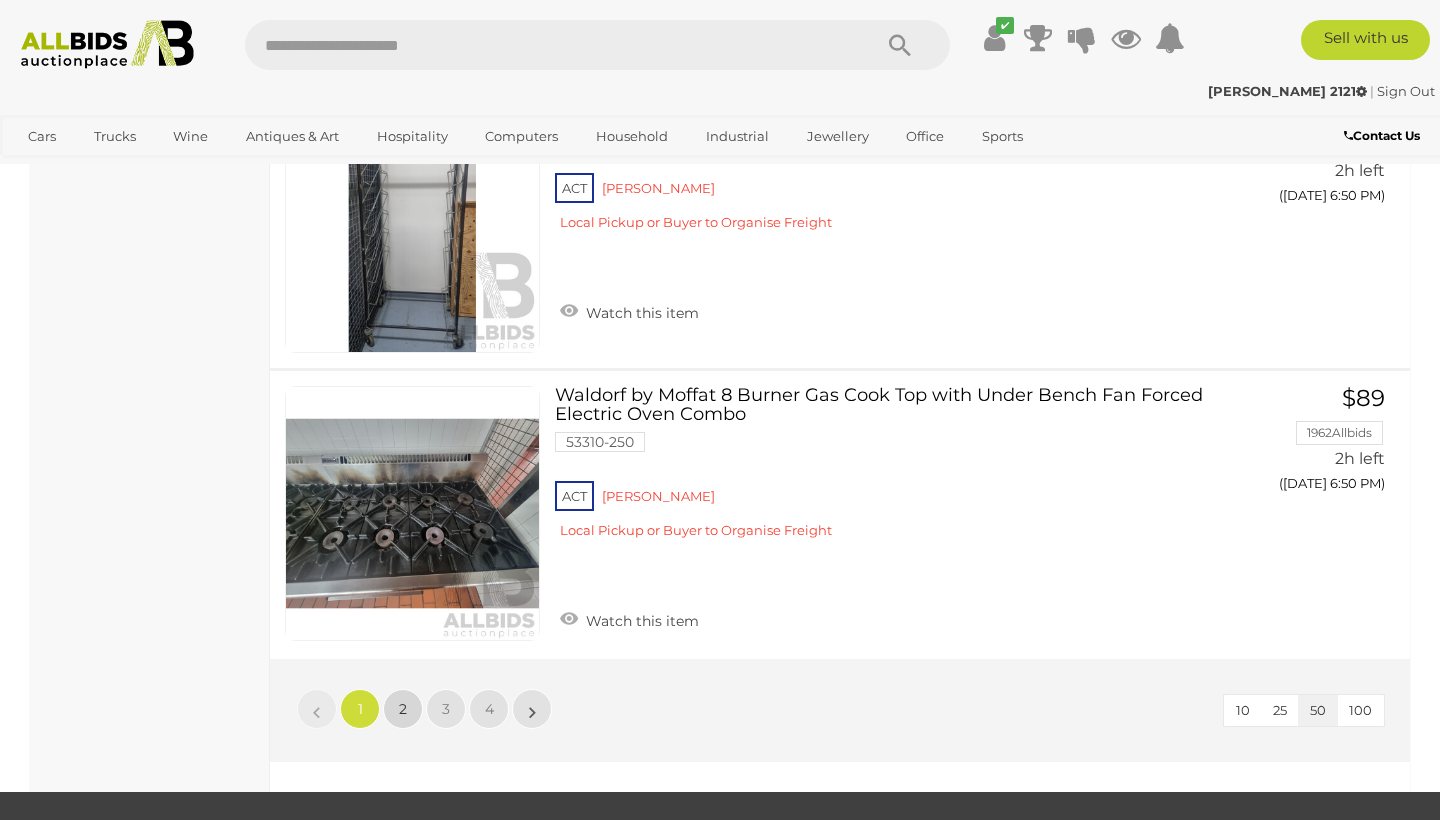 click on "2" at bounding box center [403, 709] 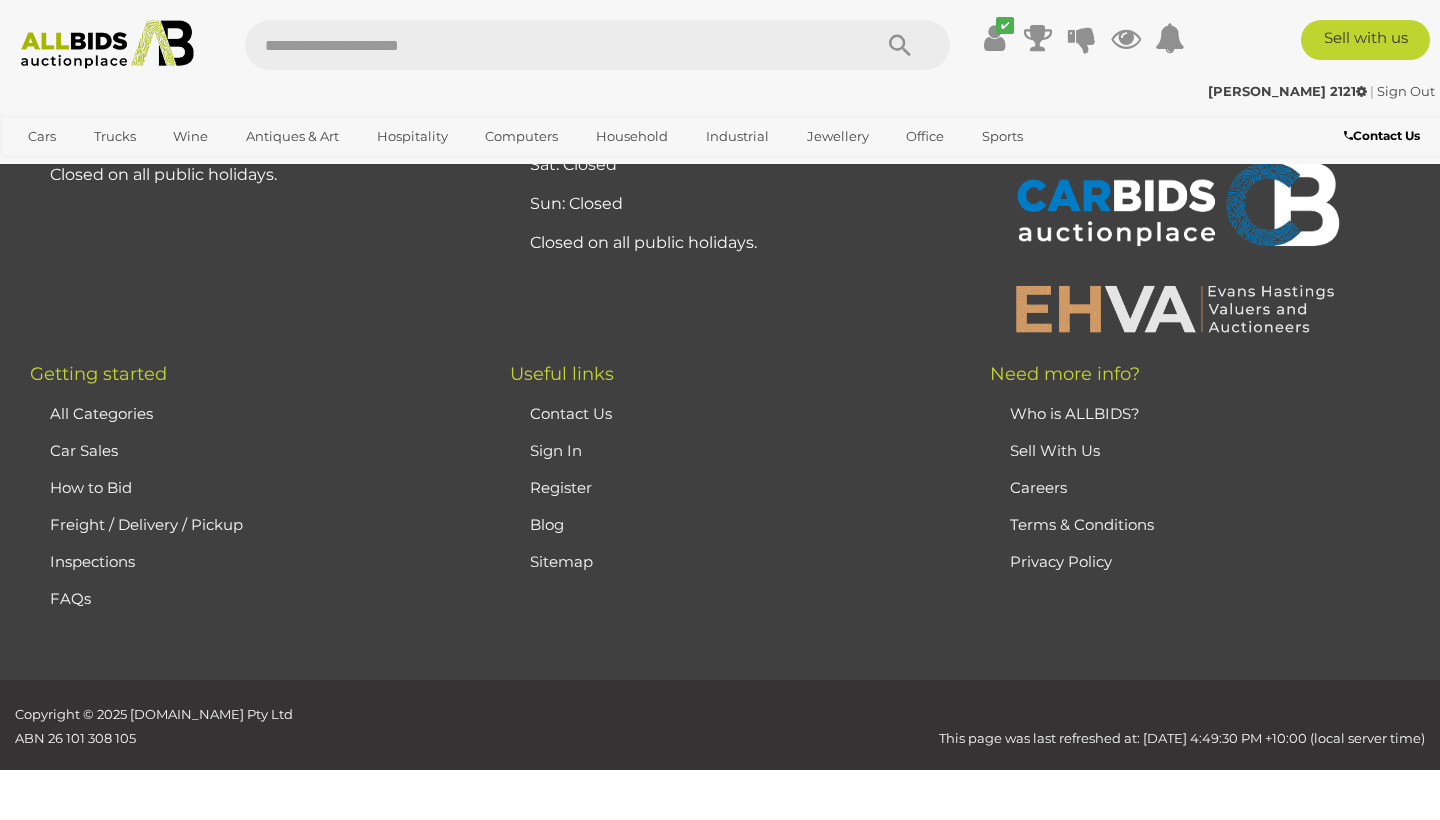 scroll, scrollTop: 102, scrollLeft: 0, axis: vertical 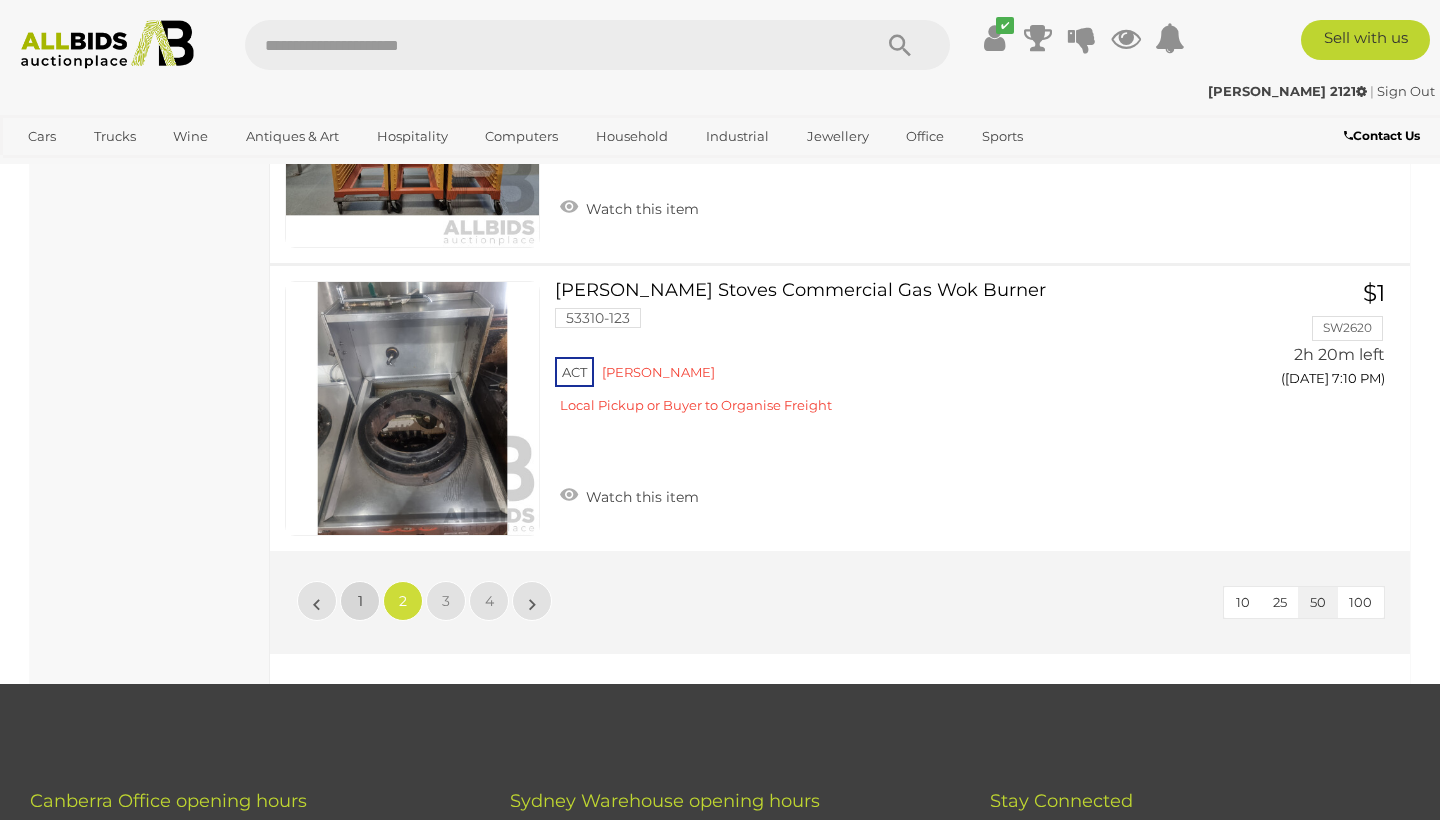 click on "1" at bounding box center [360, 601] 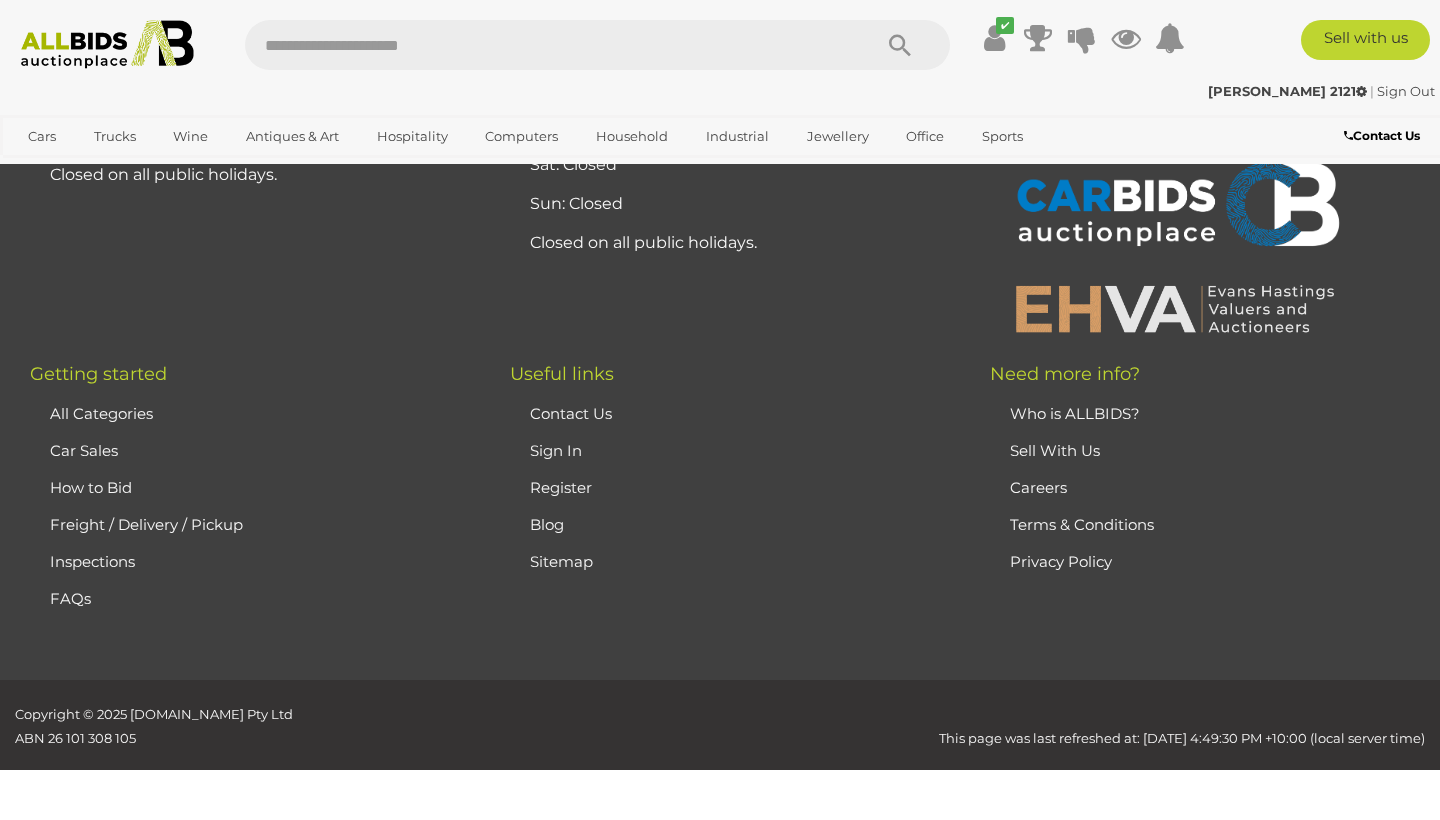 scroll, scrollTop: 102, scrollLeft: 0, axis: vertical 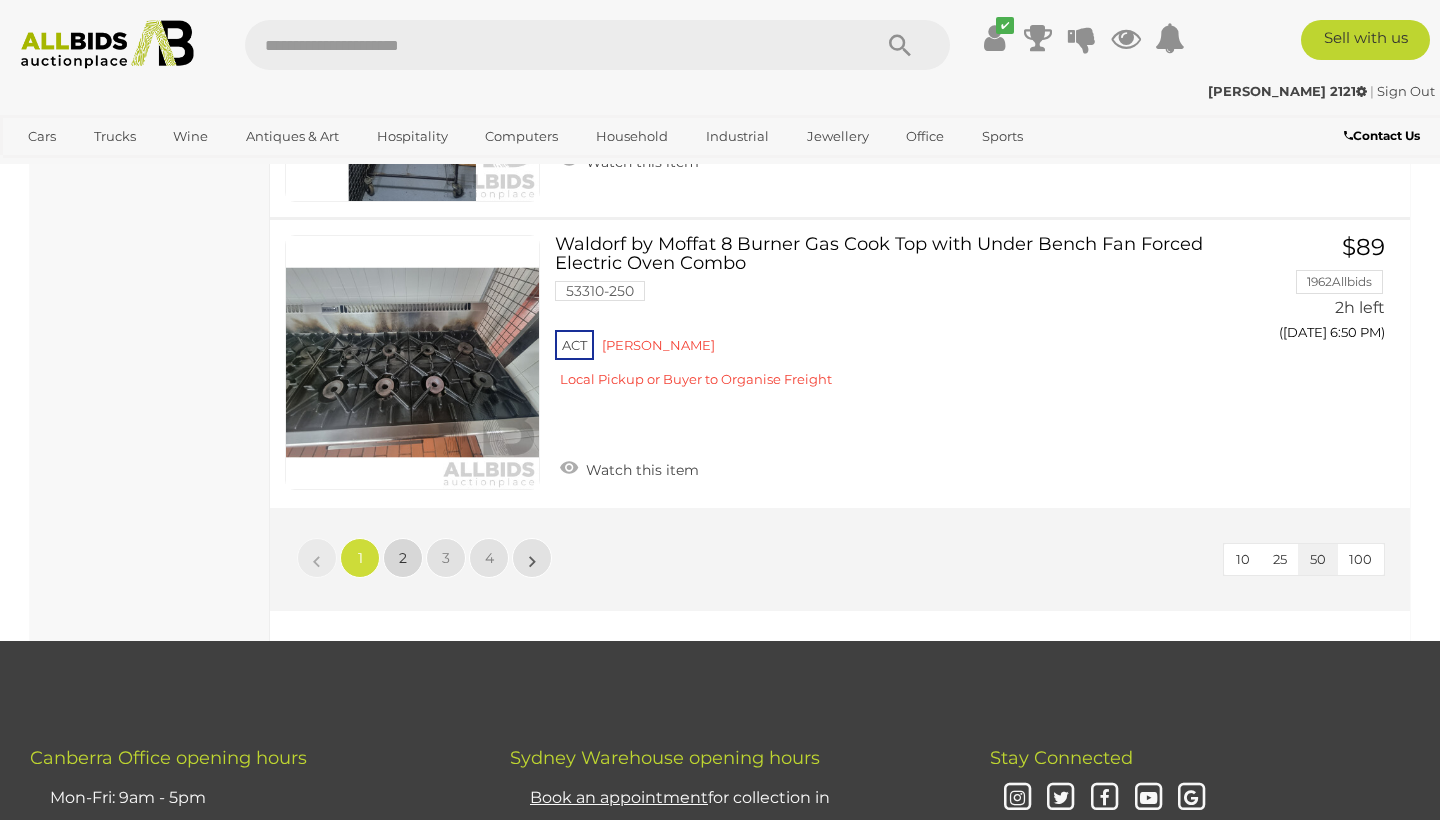 click on "2" at bounding box center [403, 558] 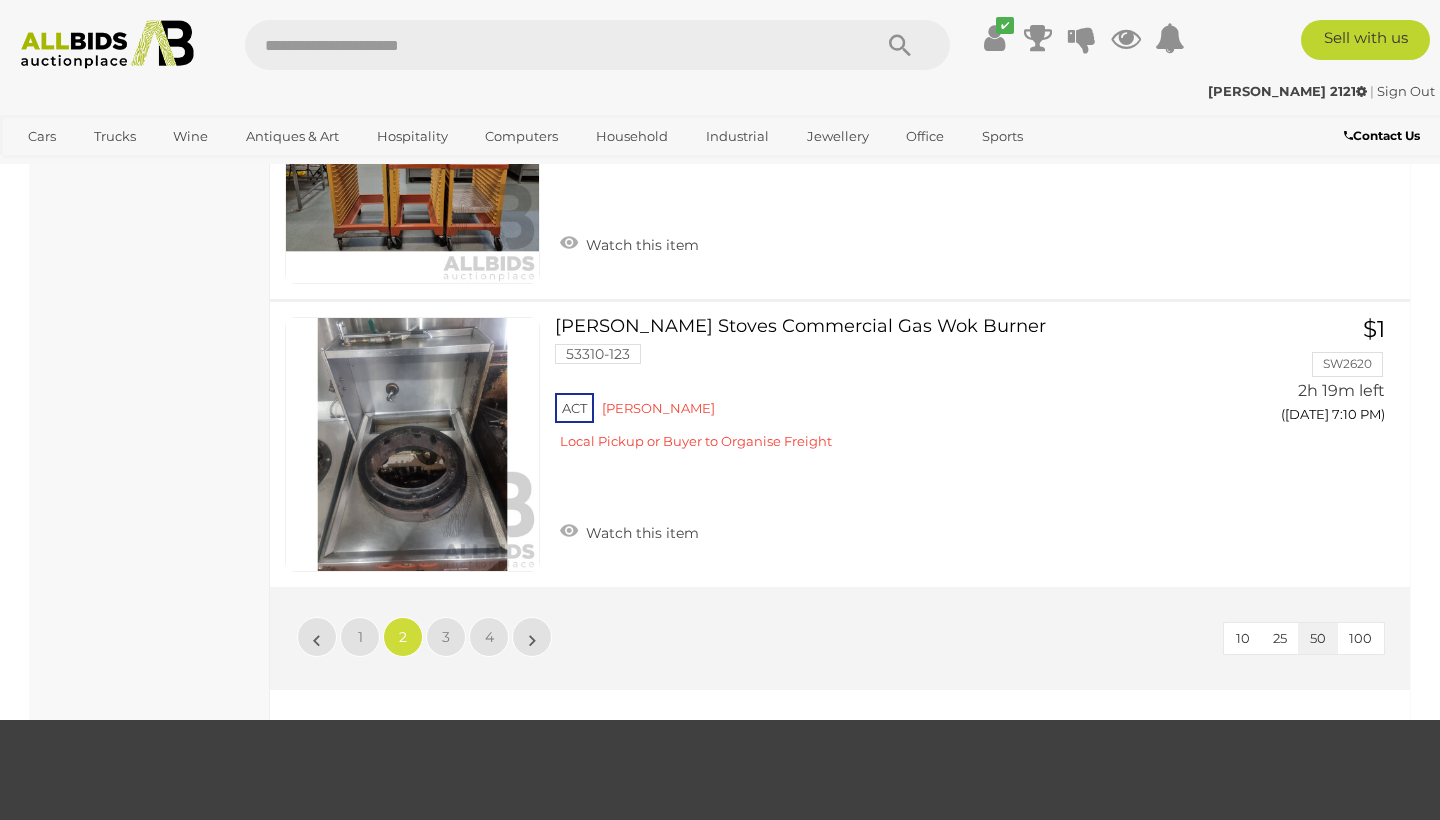 scroll, scrollTop: 14148, scrollLeft: 0, axis: vertical 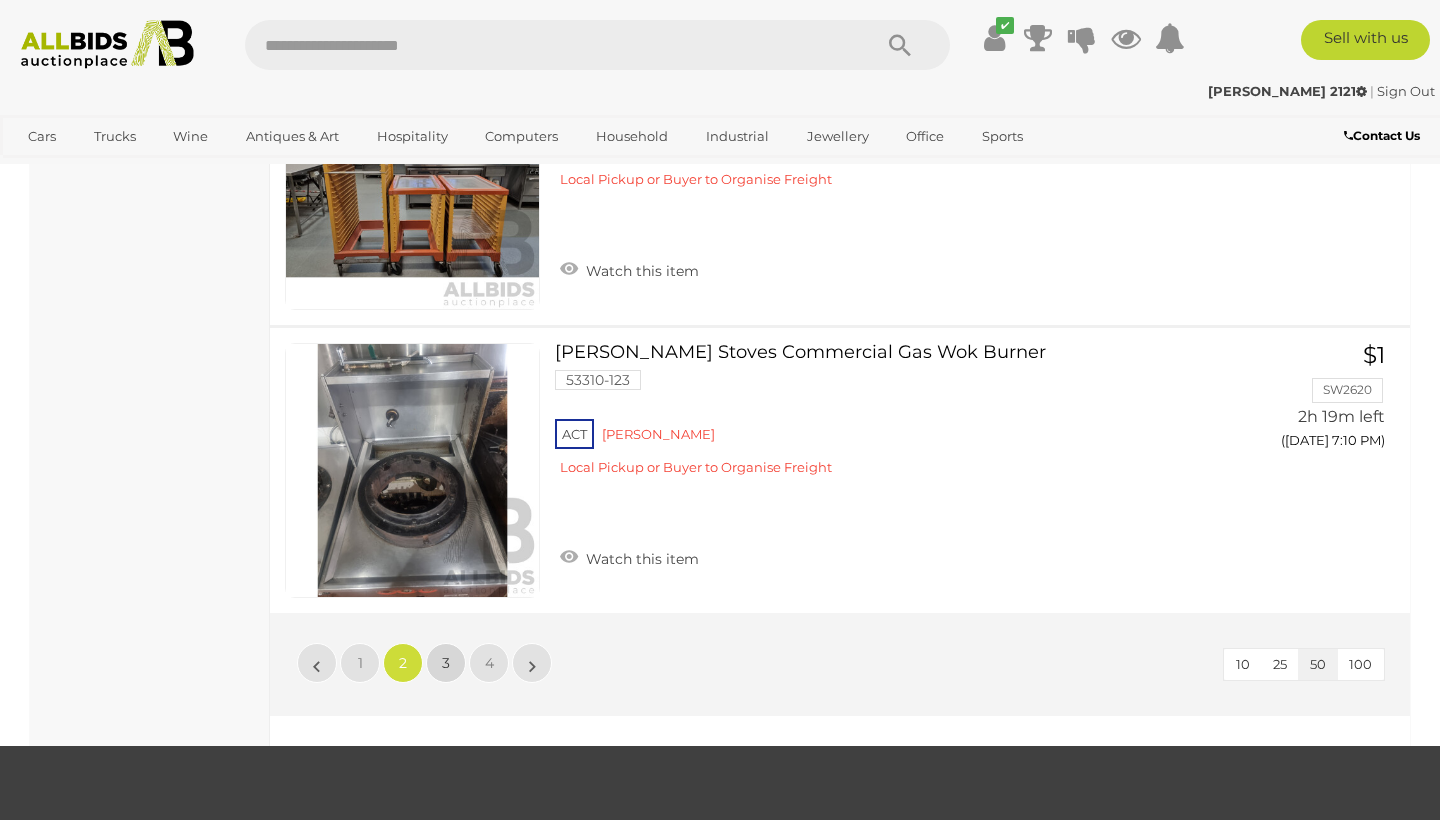 click on "3" at bounding box center [446, 663] 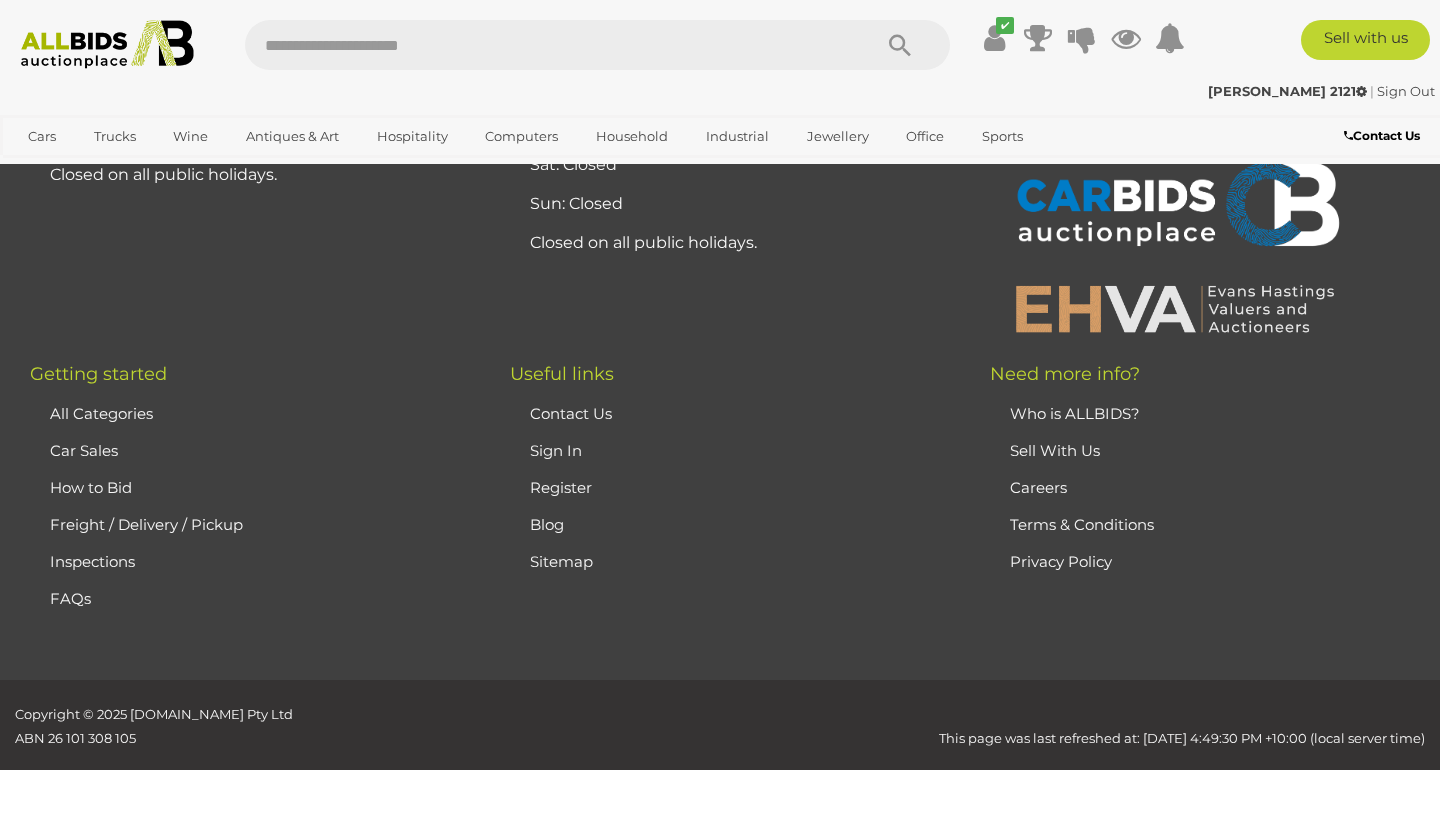 scroll, scrollTop: 102, scrollLeft: 0, axis: vertical 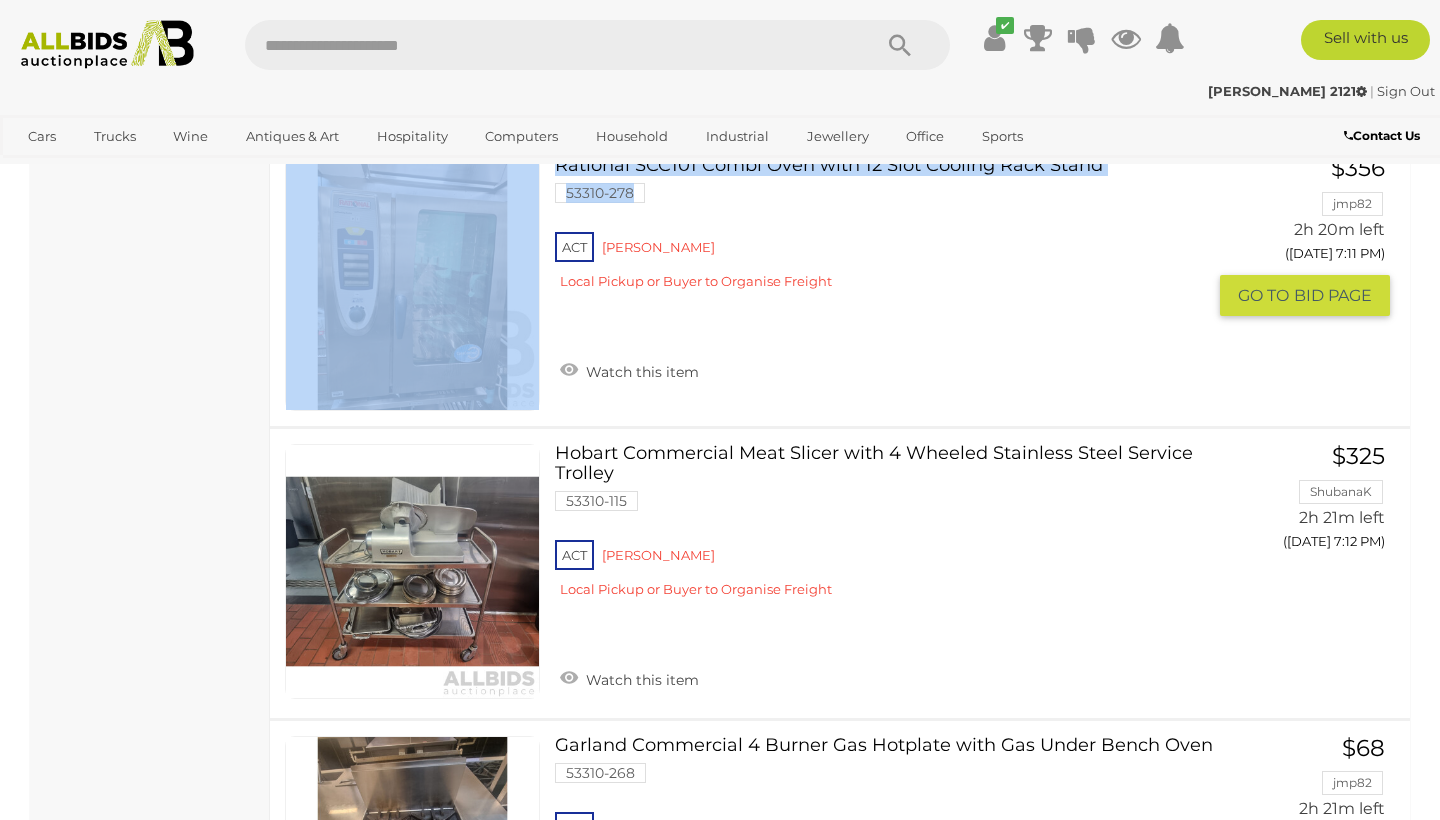 drag, startPoint x: 999, startPoint y: 420, endPoint x: 1025, endPoint y: 194, distance: 227.49066 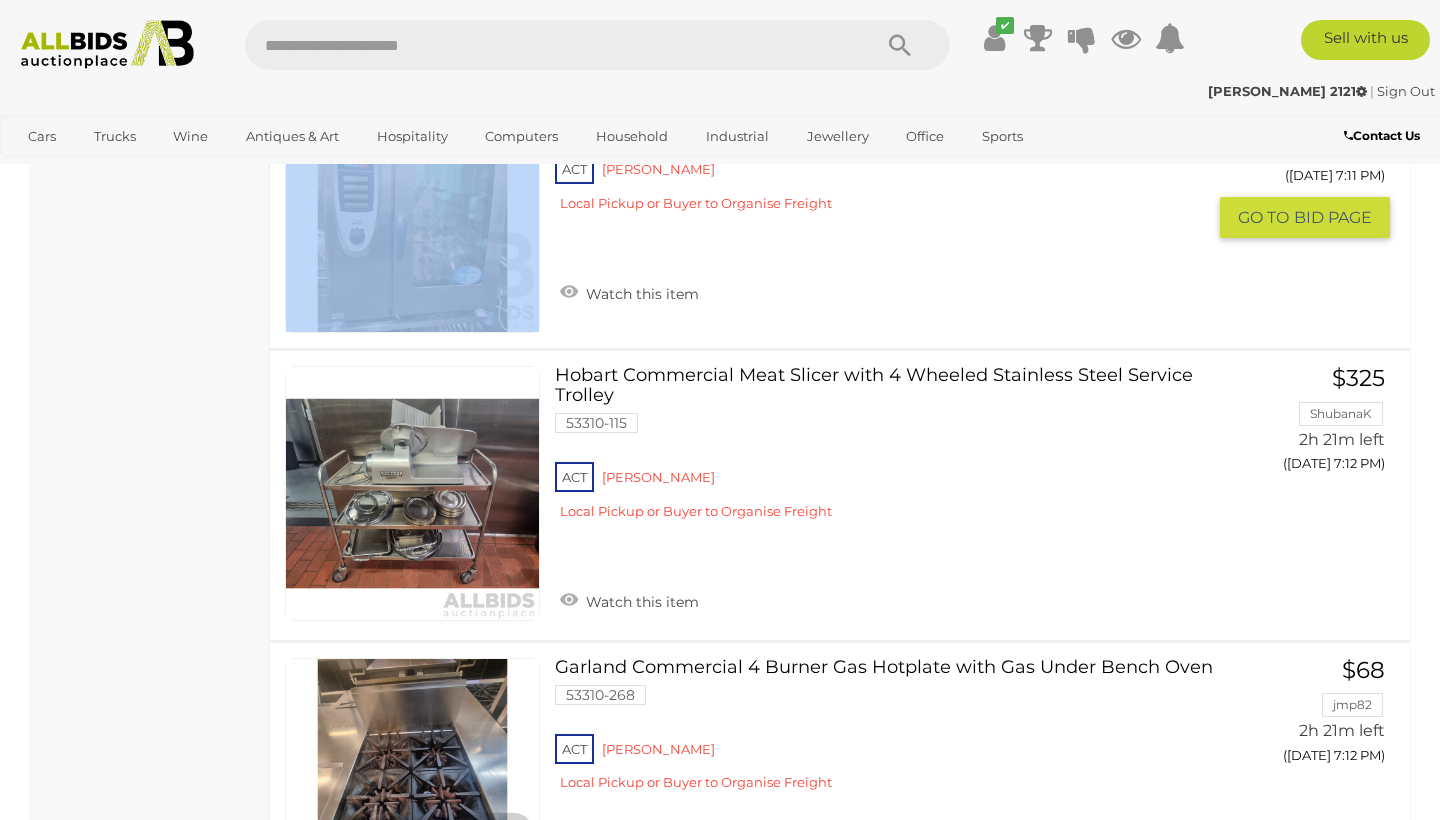 click on "Rational SCC101 Combi Oven with 12 Slot Cooling Rack Stand
53310-278
ACT Reid Watch this item  $356" at bounding box center (840, 205) 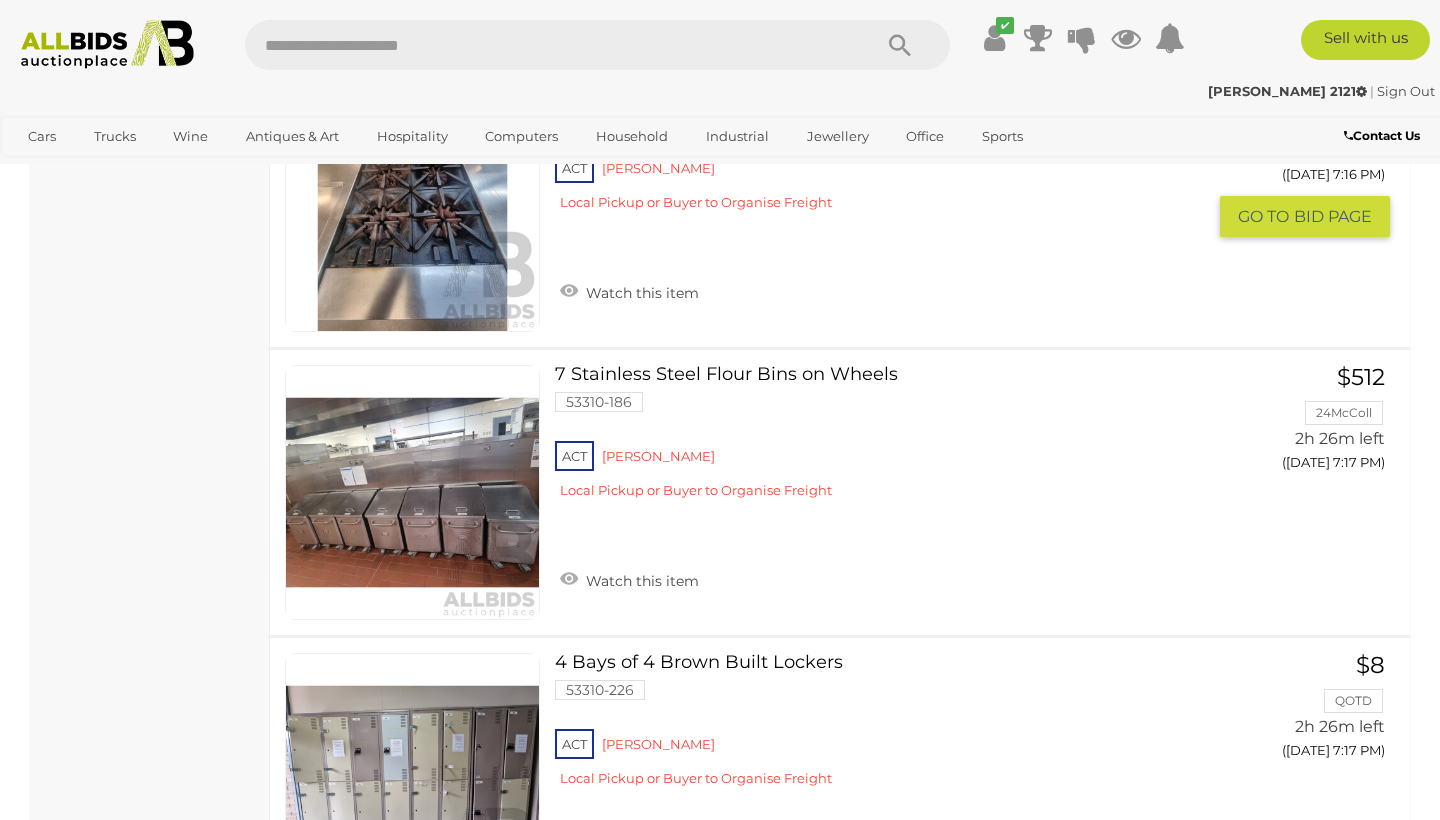 scroll, scrollTop: 4584, scrollLeft: 0, axis: vertical 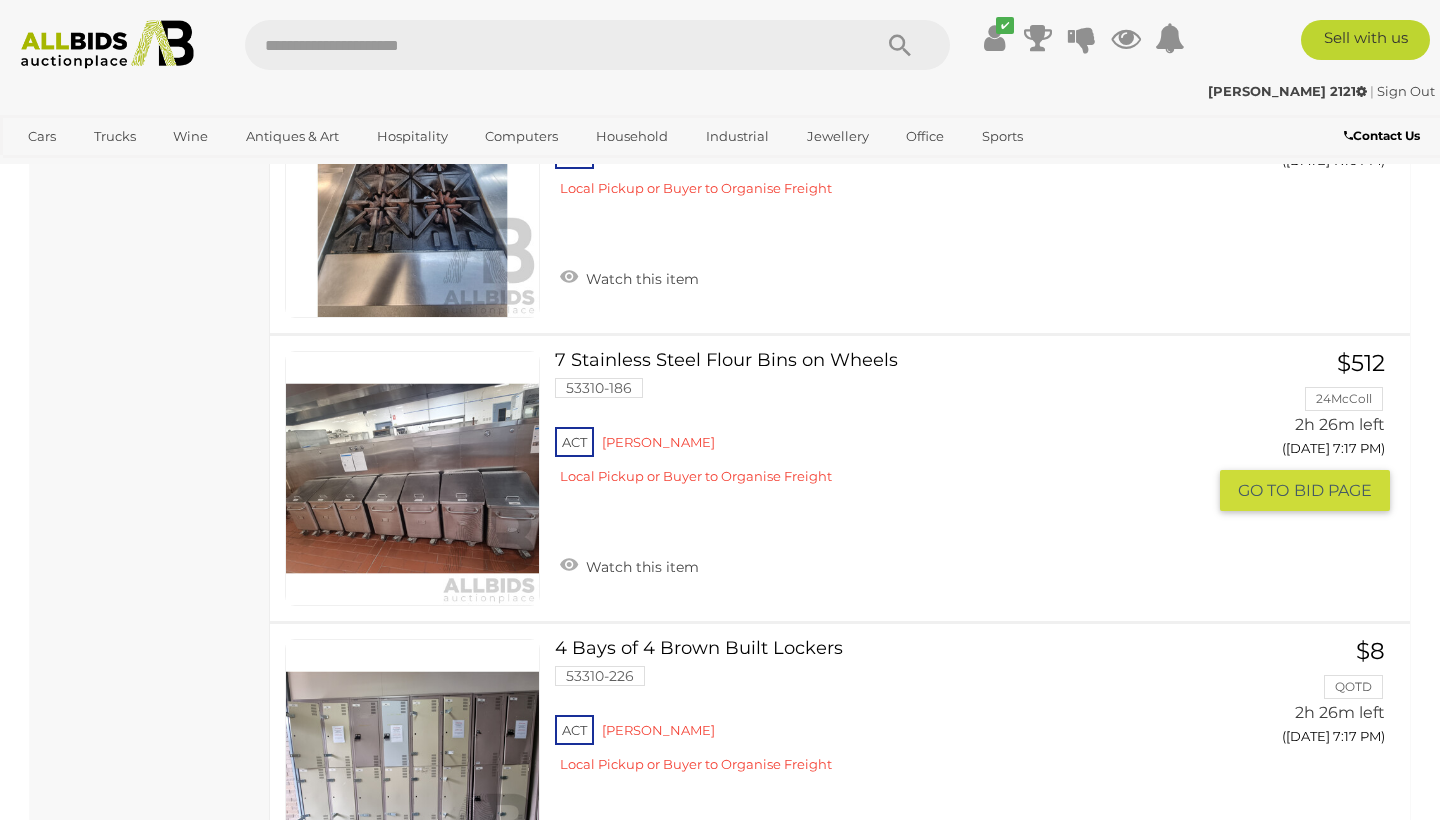 click on "GO TO" at bounding box center [1266, 490] 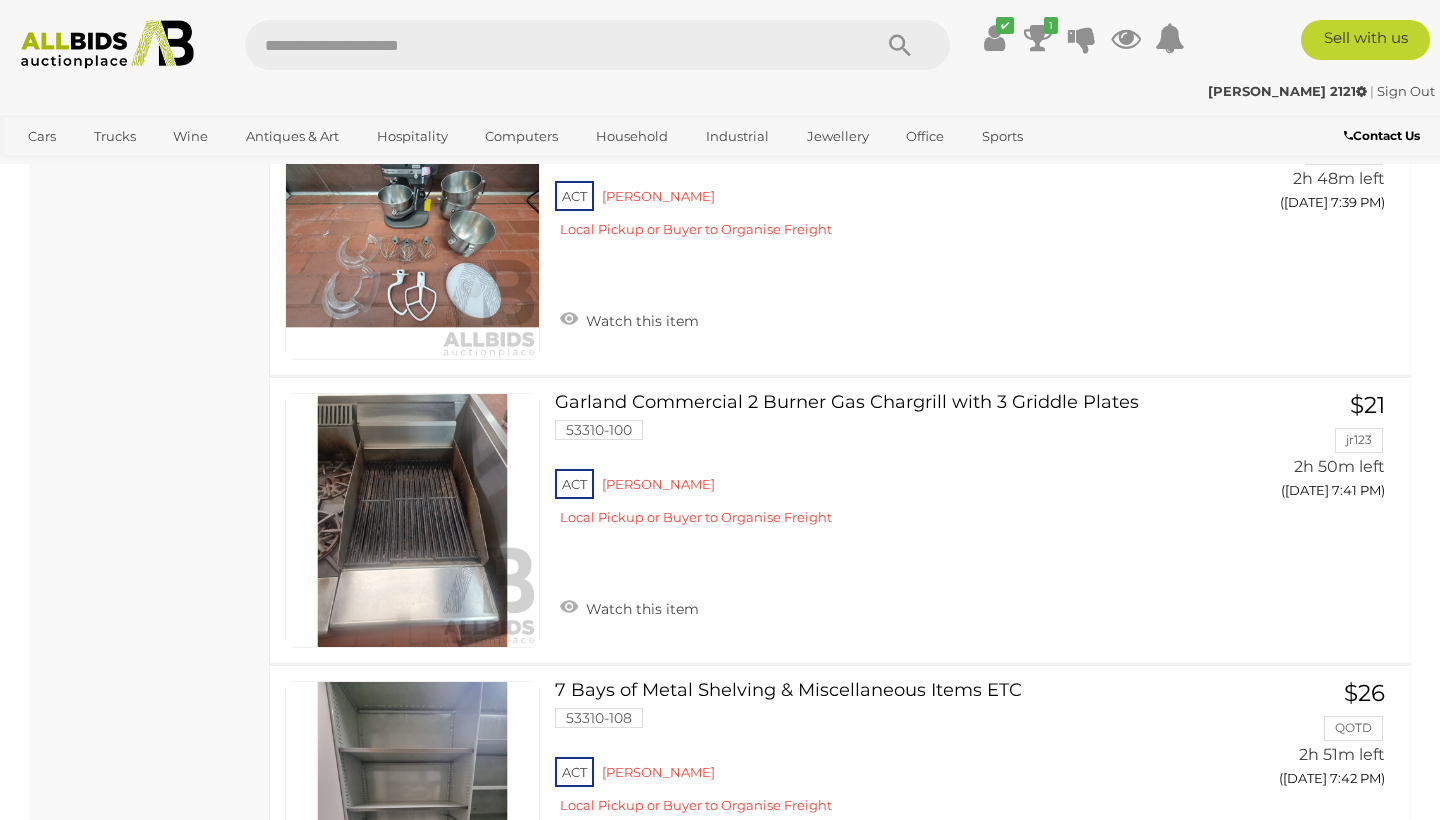 scroll, scrollTop: 13527, scrollLeft: 0, axis: vertical 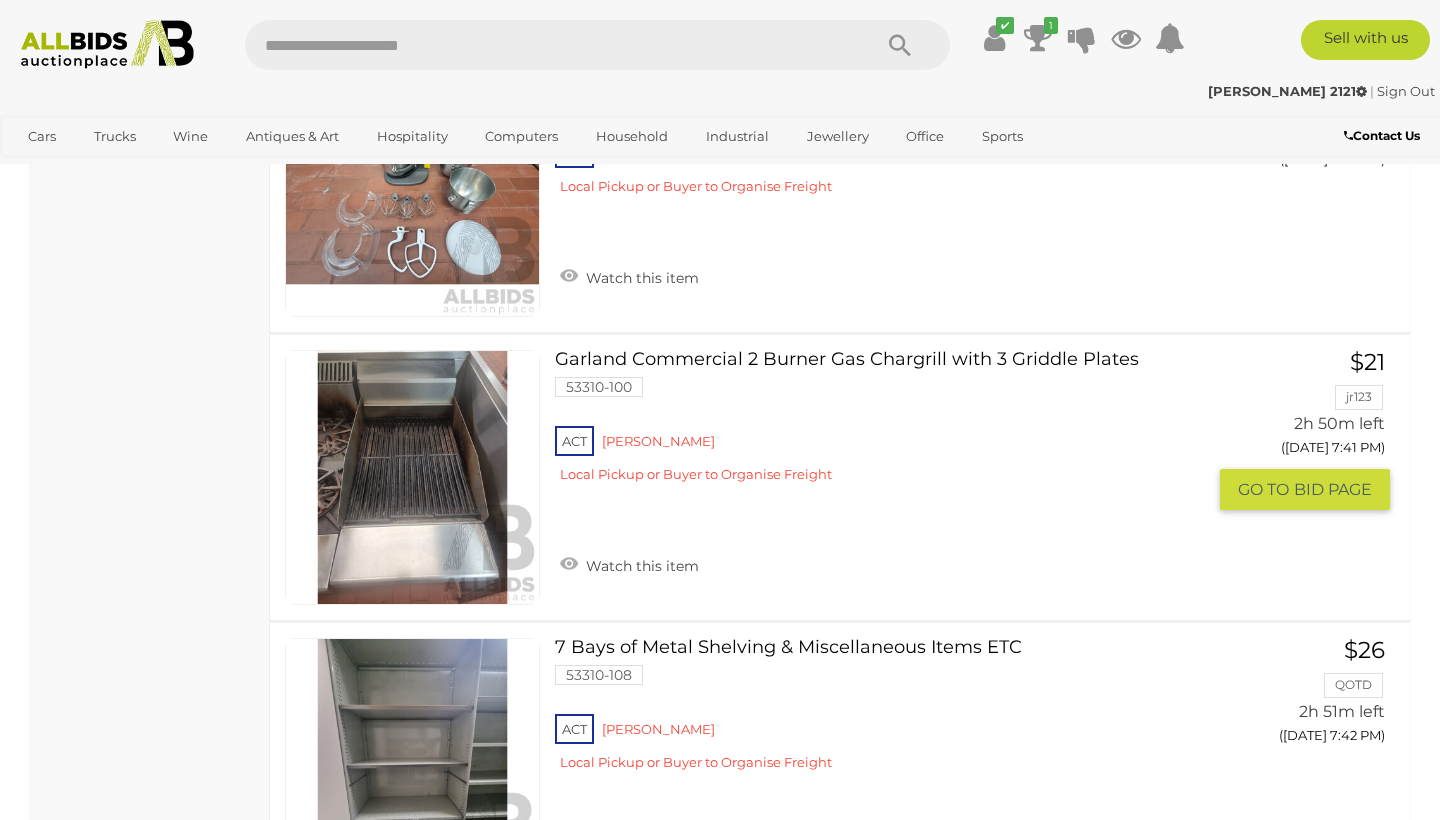 click on "ACT
Reid
Local Pickup or Buyer to Organise Freight" at bounding box center [880, 460] 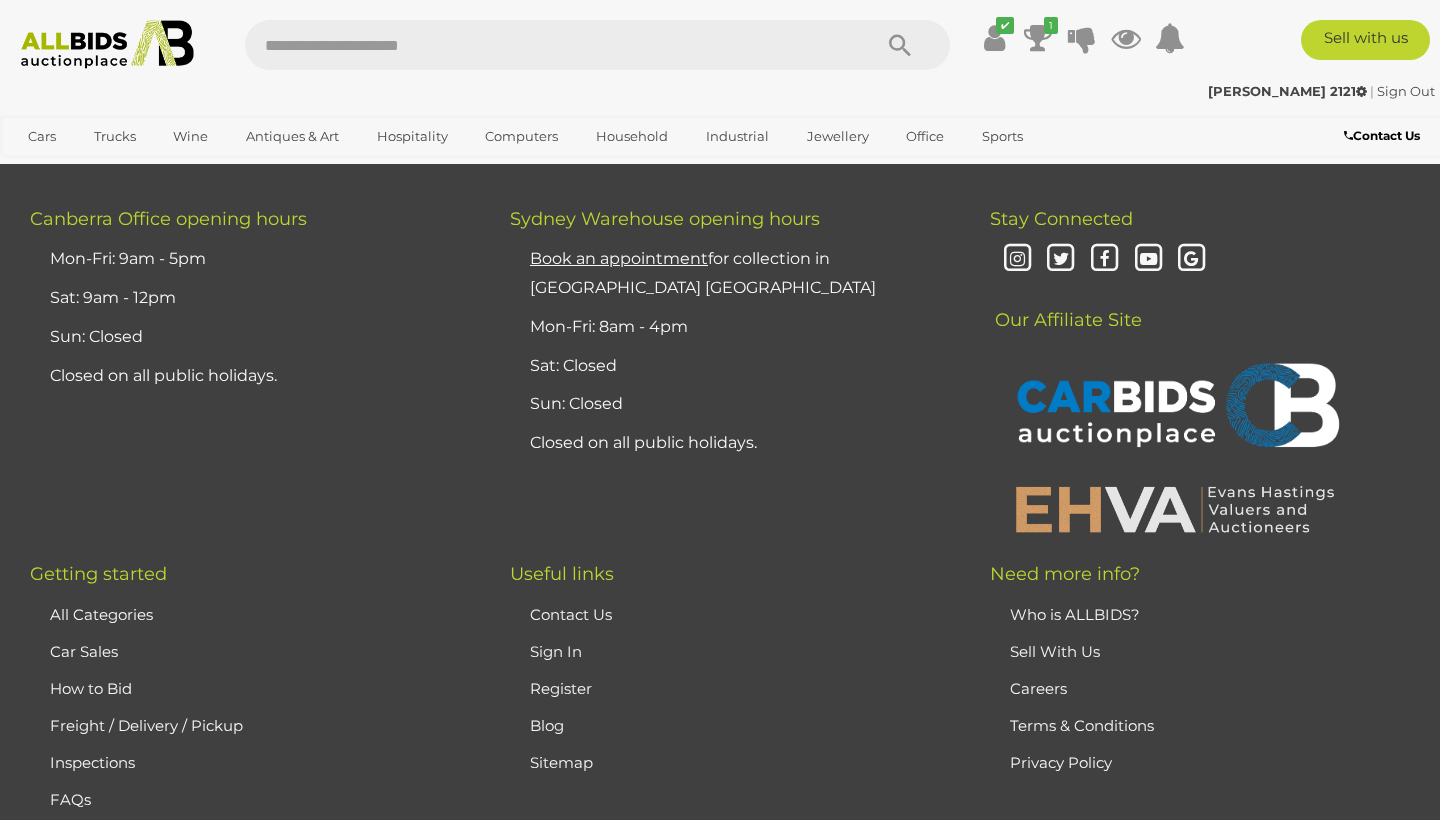 scroll, scrollTop: 14473, scrollLeft: 0, axis: vertical 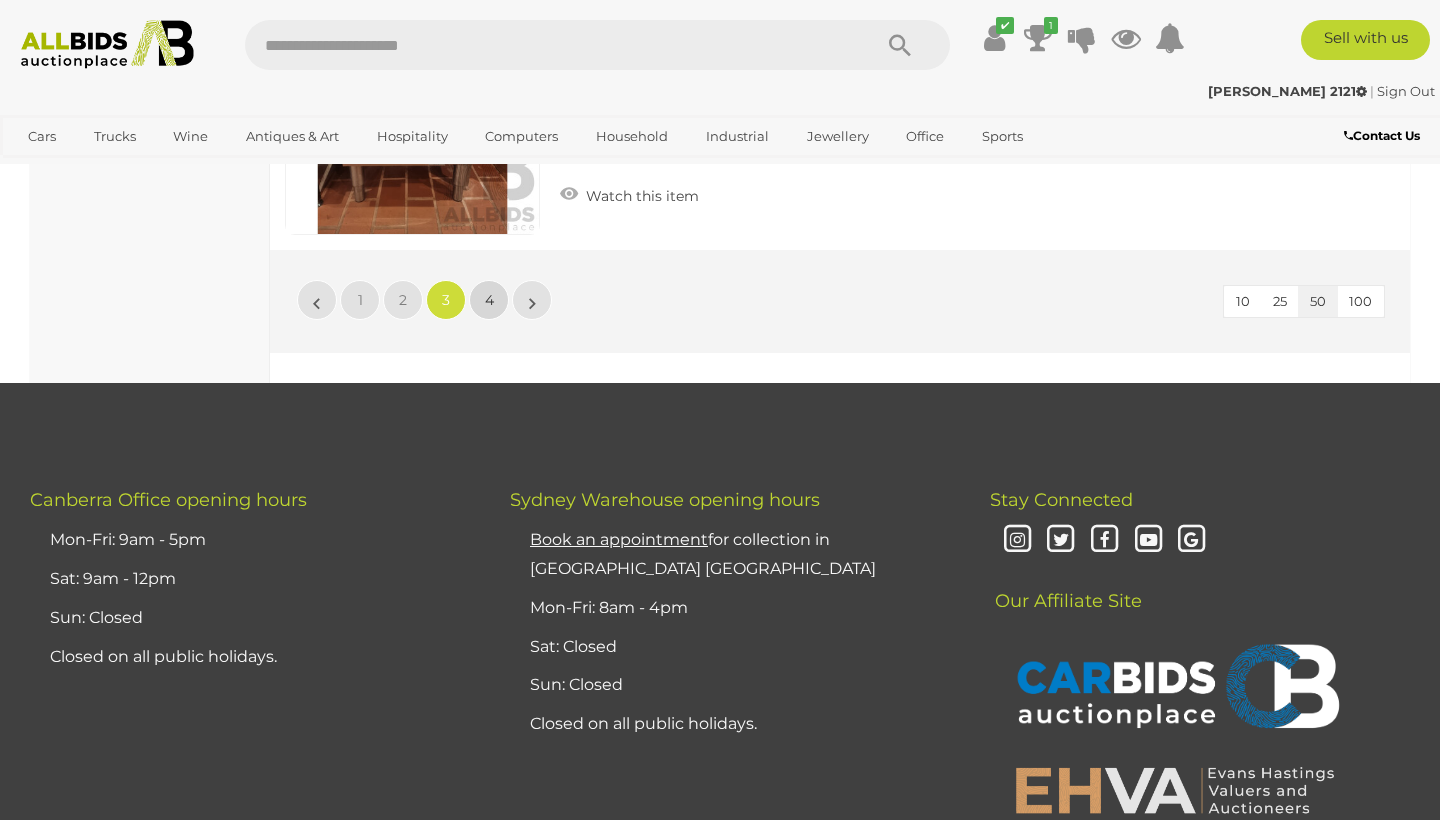 click on "4" at bounding box center (489, 300) 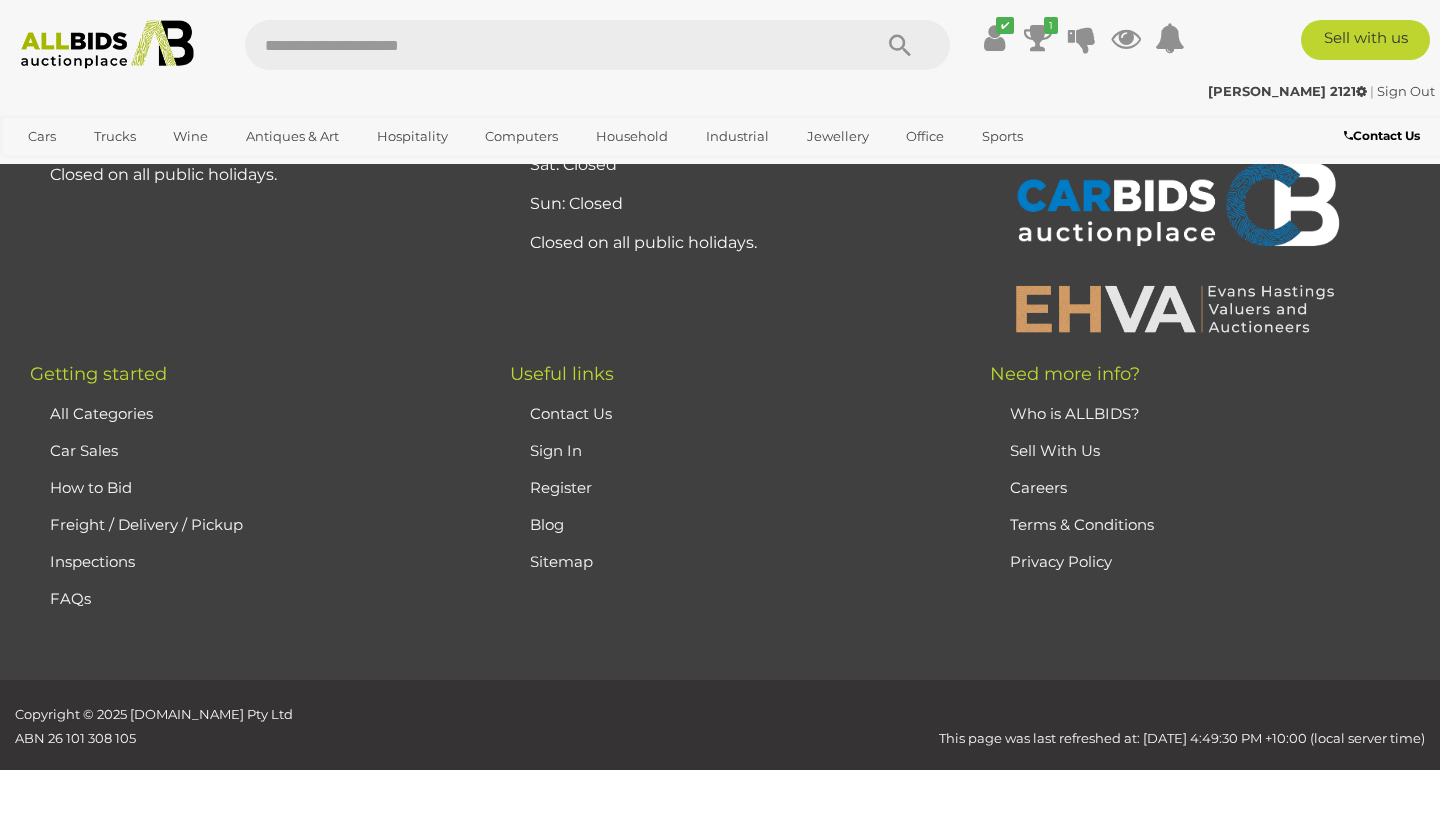 scroll, scrollTop: 102, scrollLeft: 0, axis: vertical 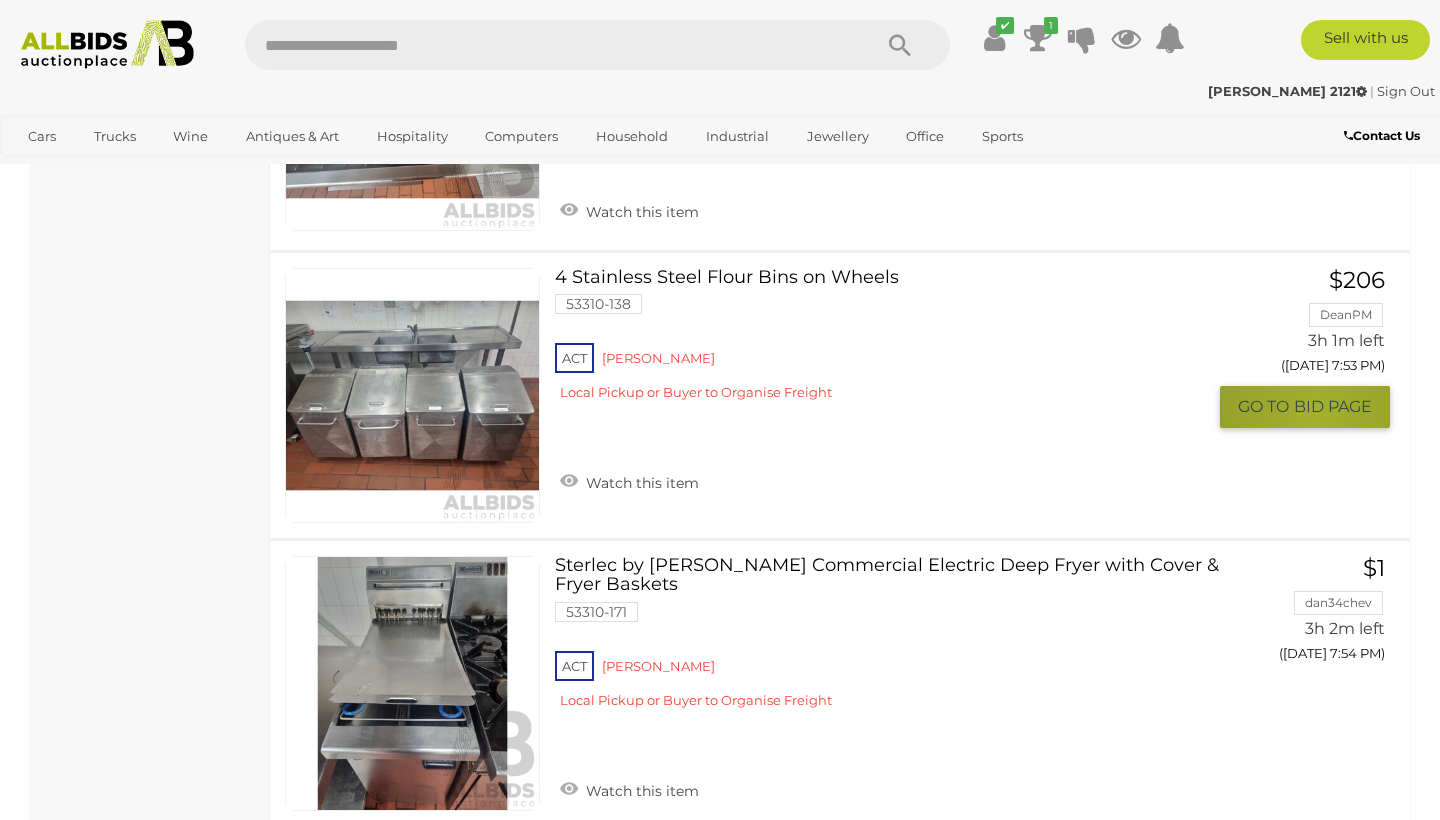 click on "BID PAGE" at bounding box center [1333, 406] 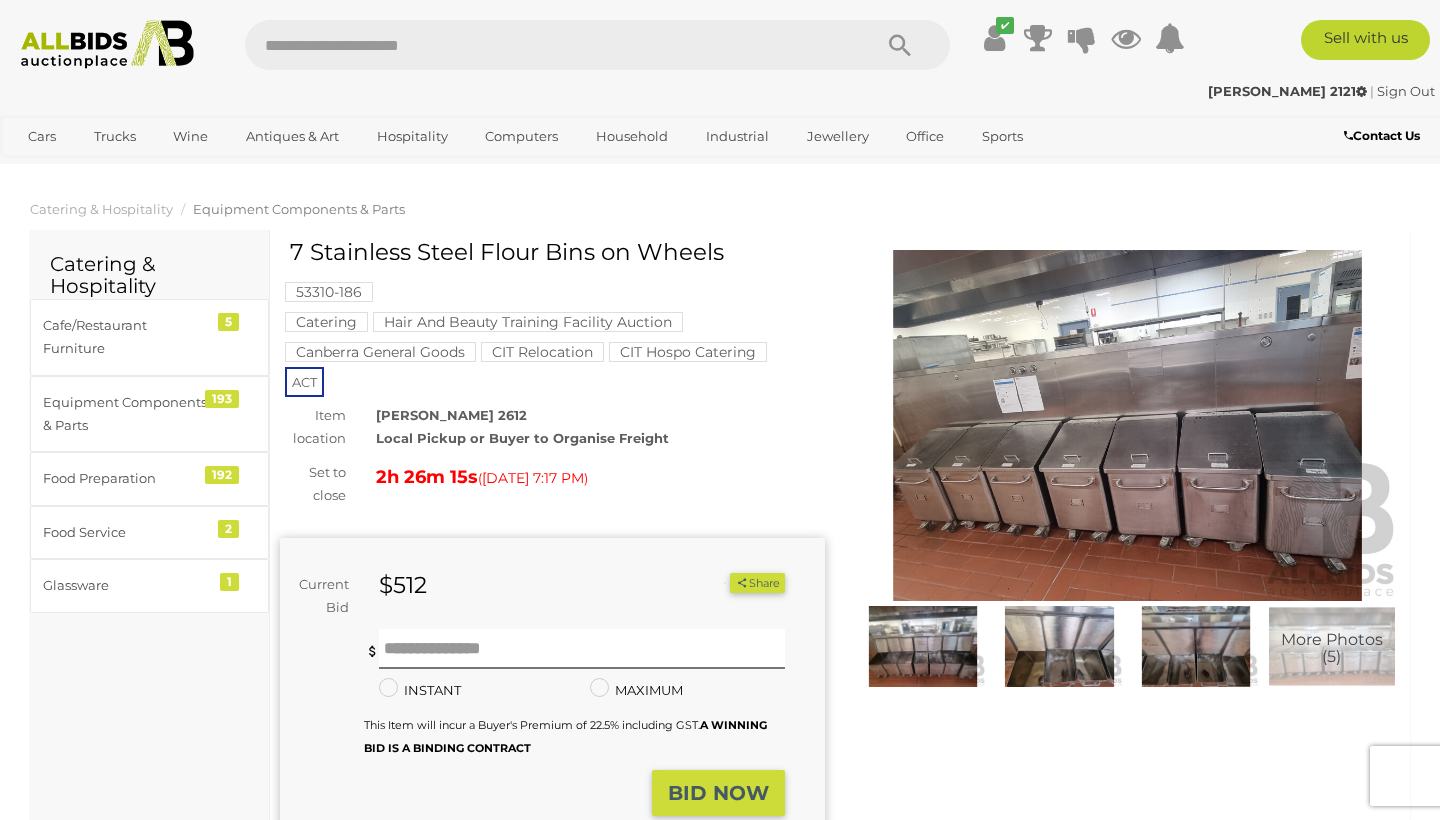 scroll, scrollTop: 0, scrollLeft: 0, axis: both 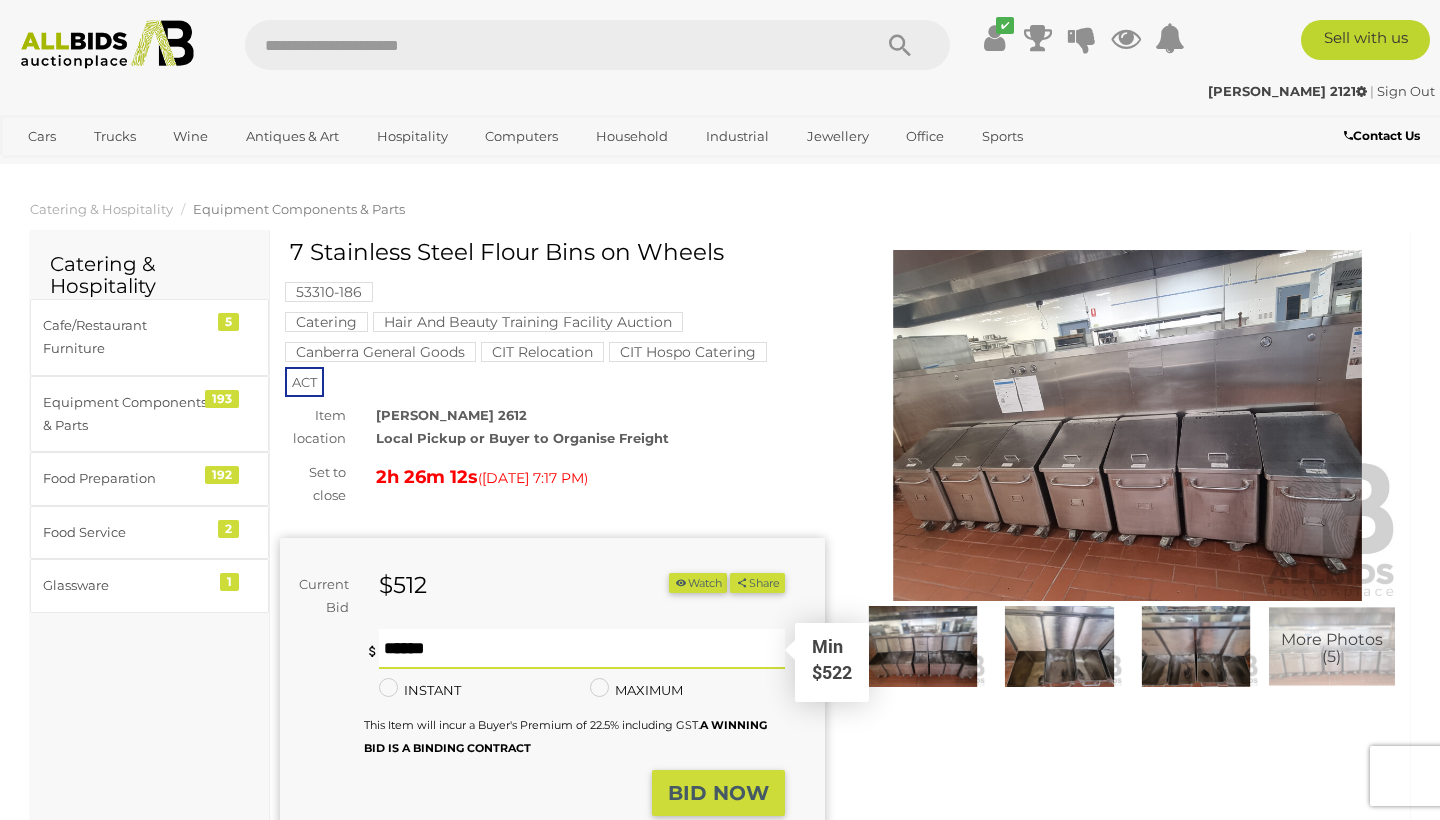 click at bounding box center (582, 649) 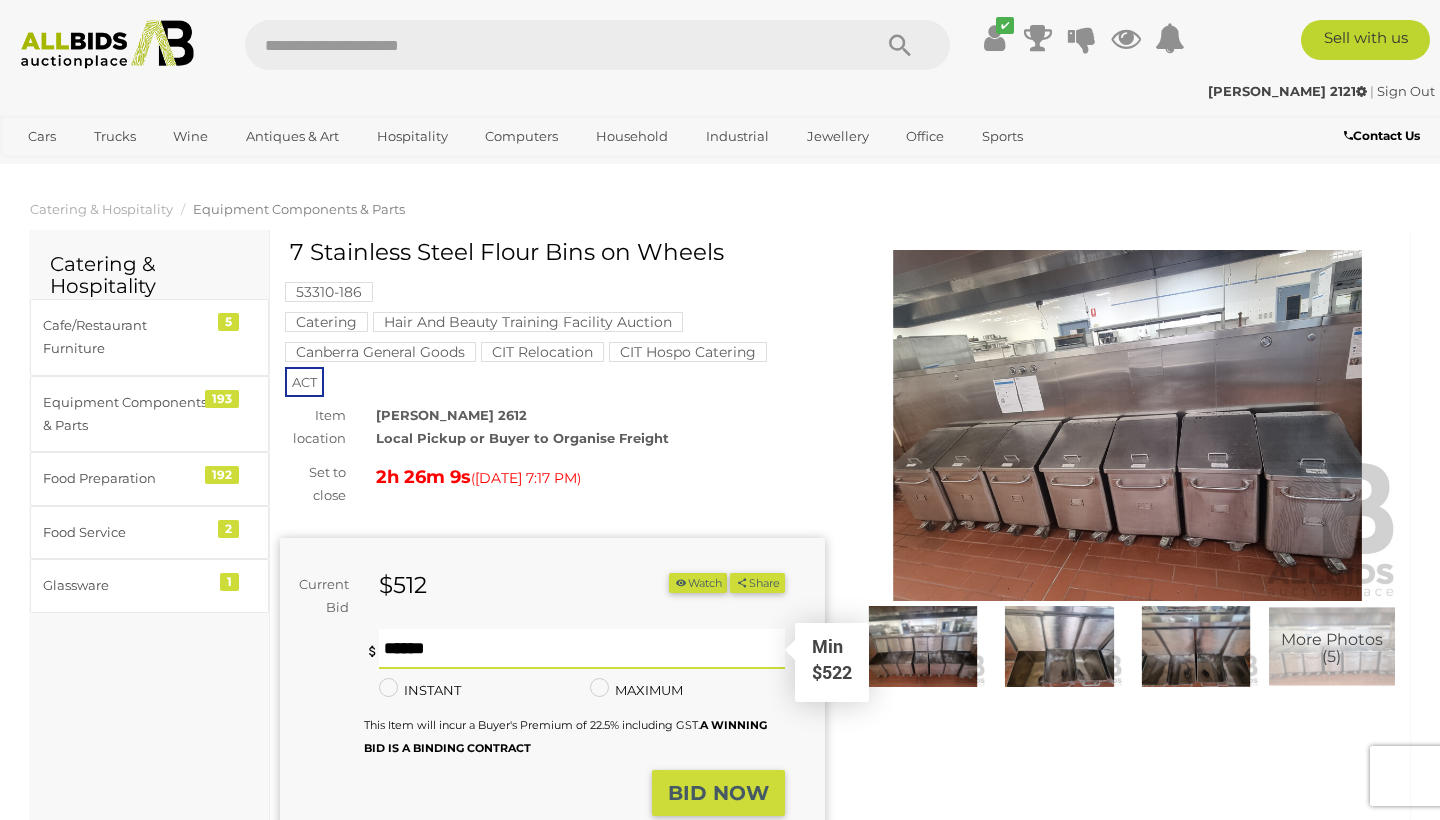 type on "***" 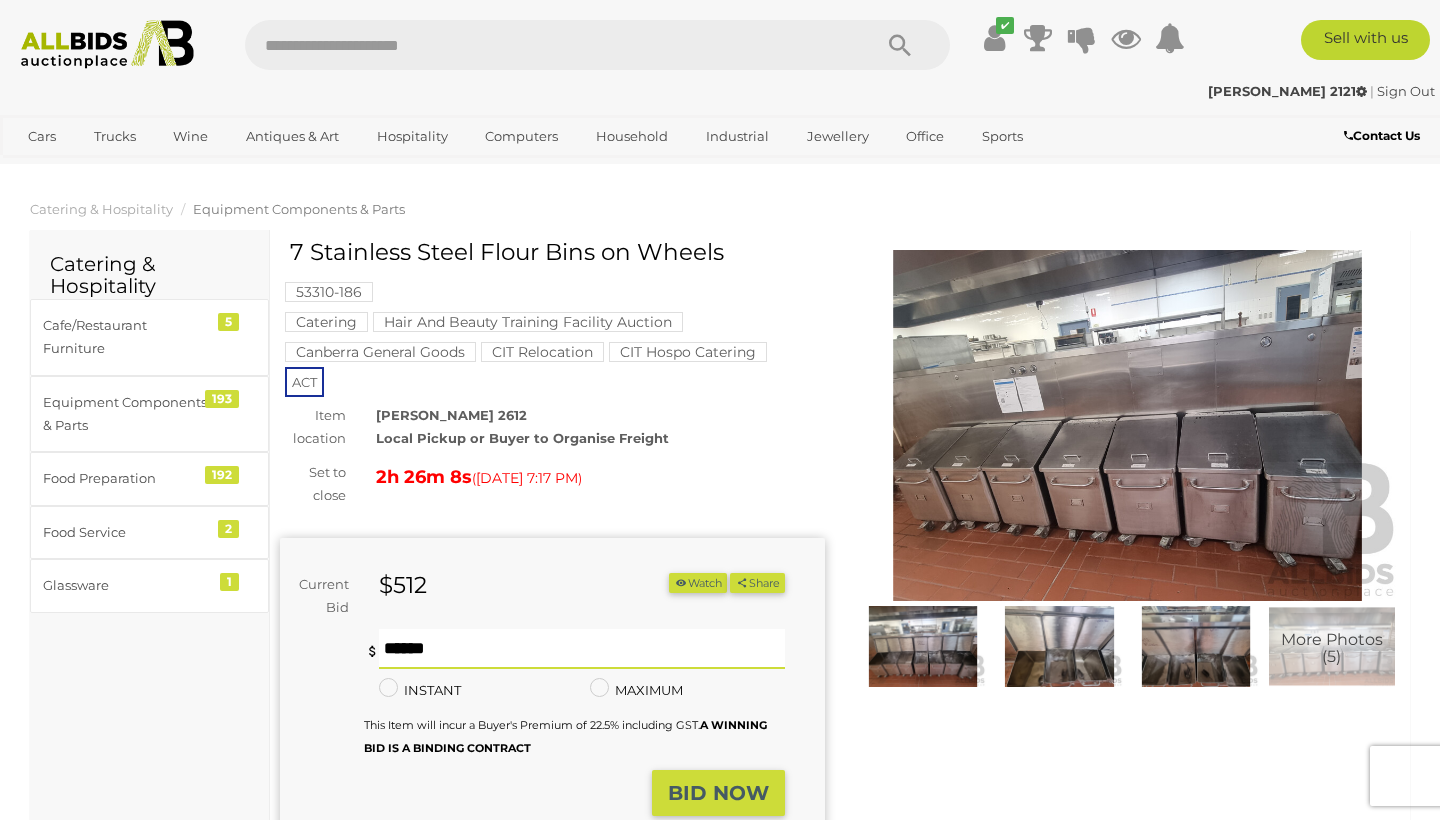click on "BID NOW" at bounding box center (718, 793) 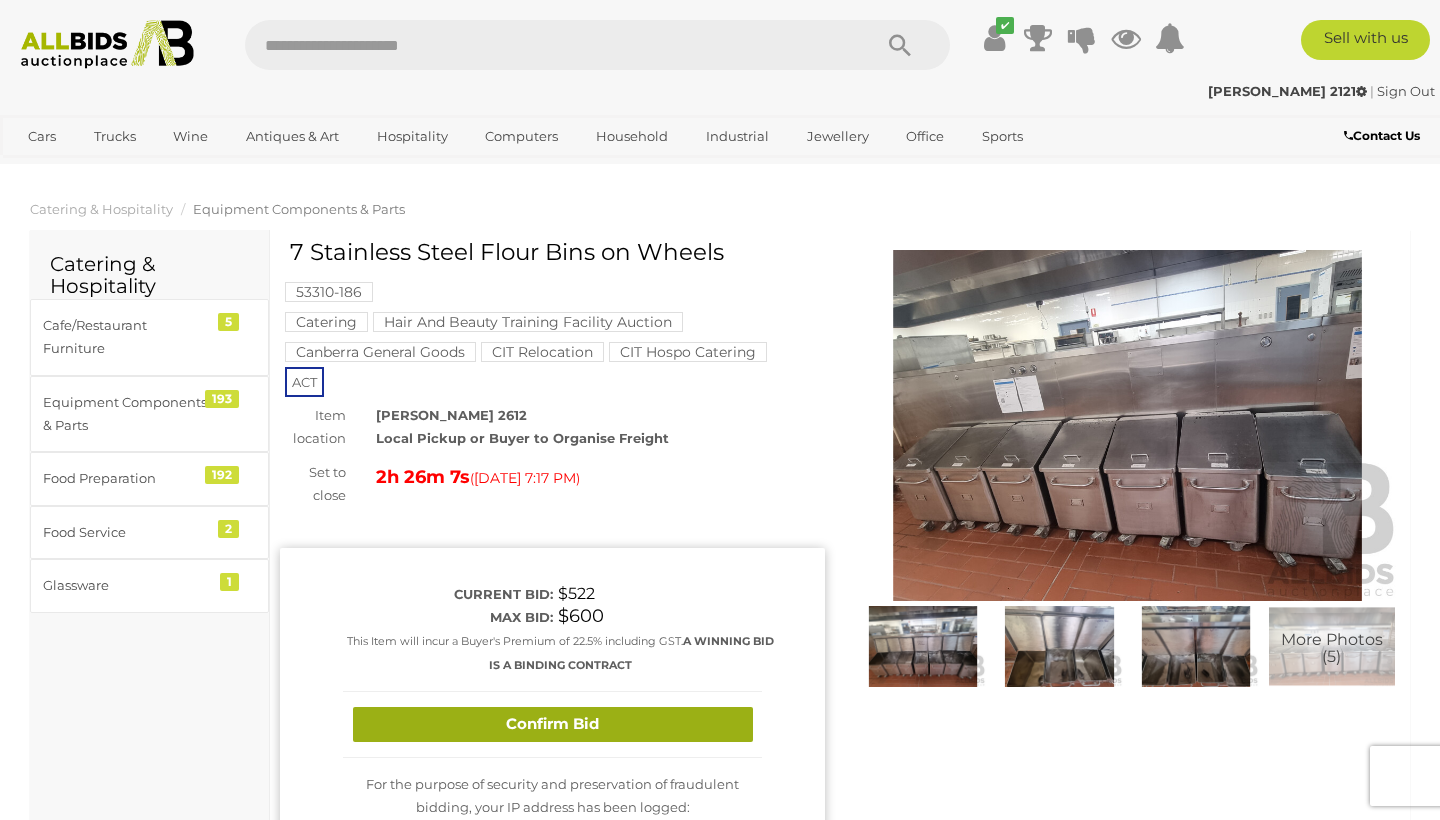 click on "Confirm Bid" at bounding box center (553, 724) 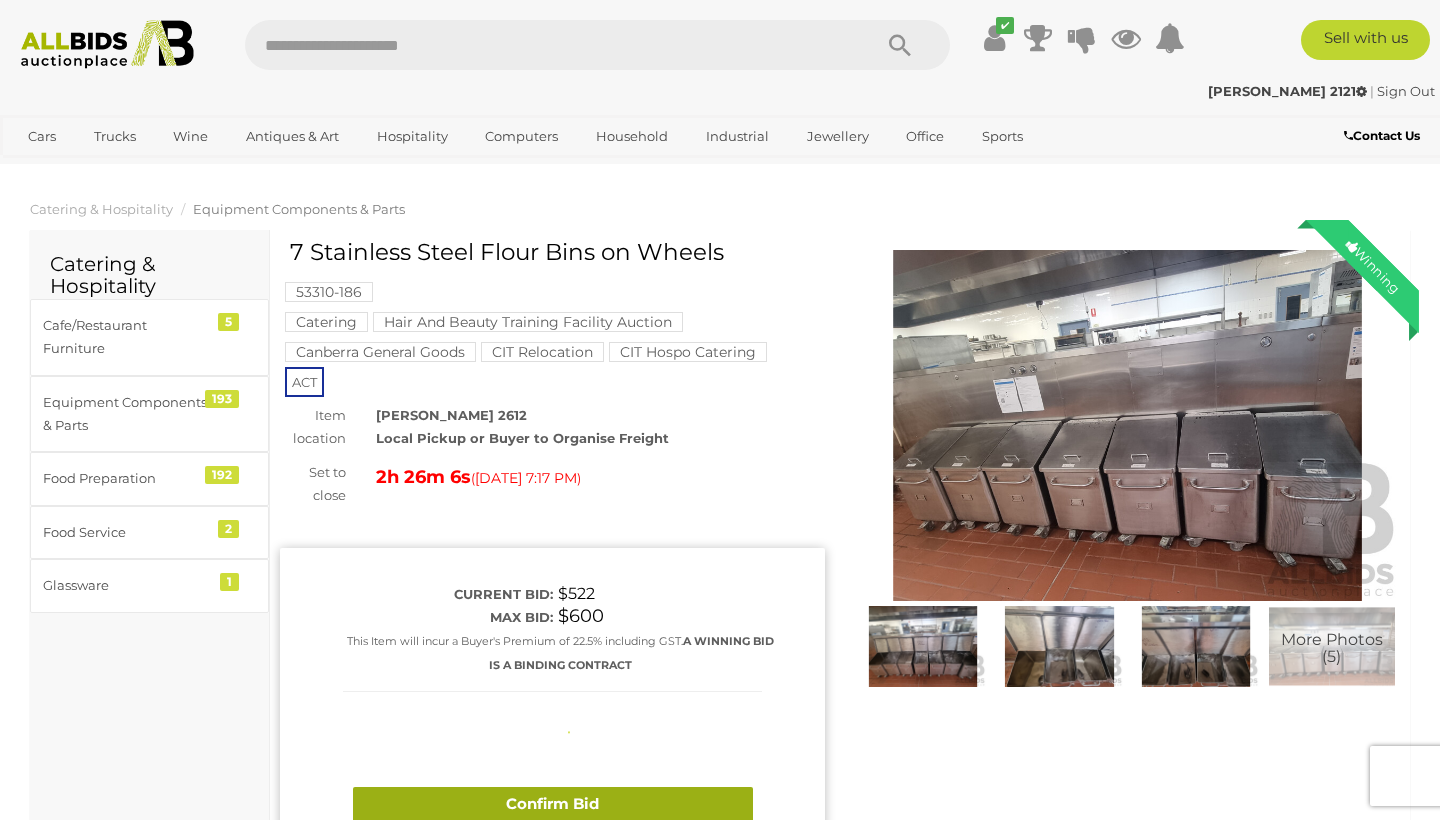 type 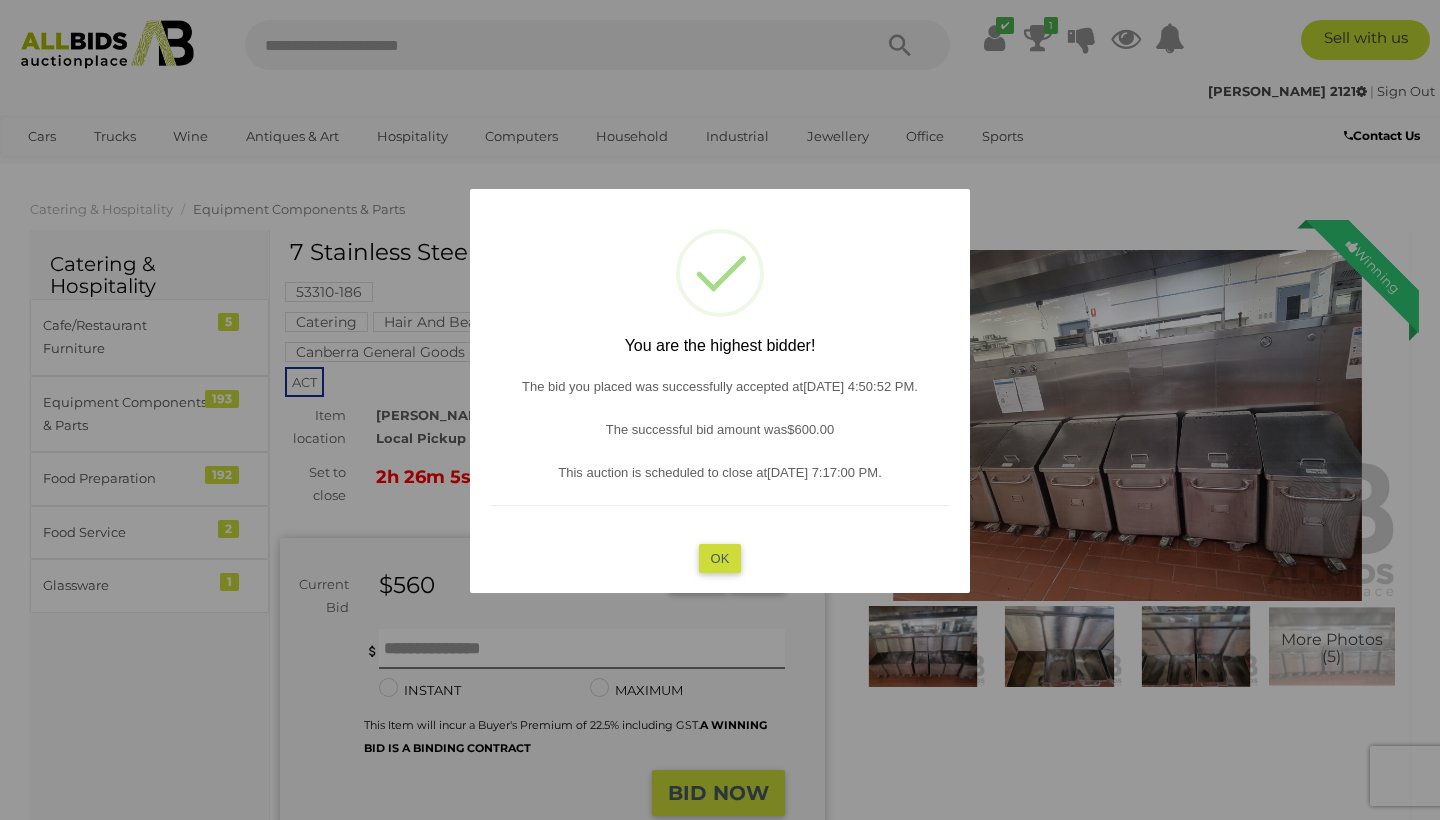 click on "OK" at bounding box center (720, 558) 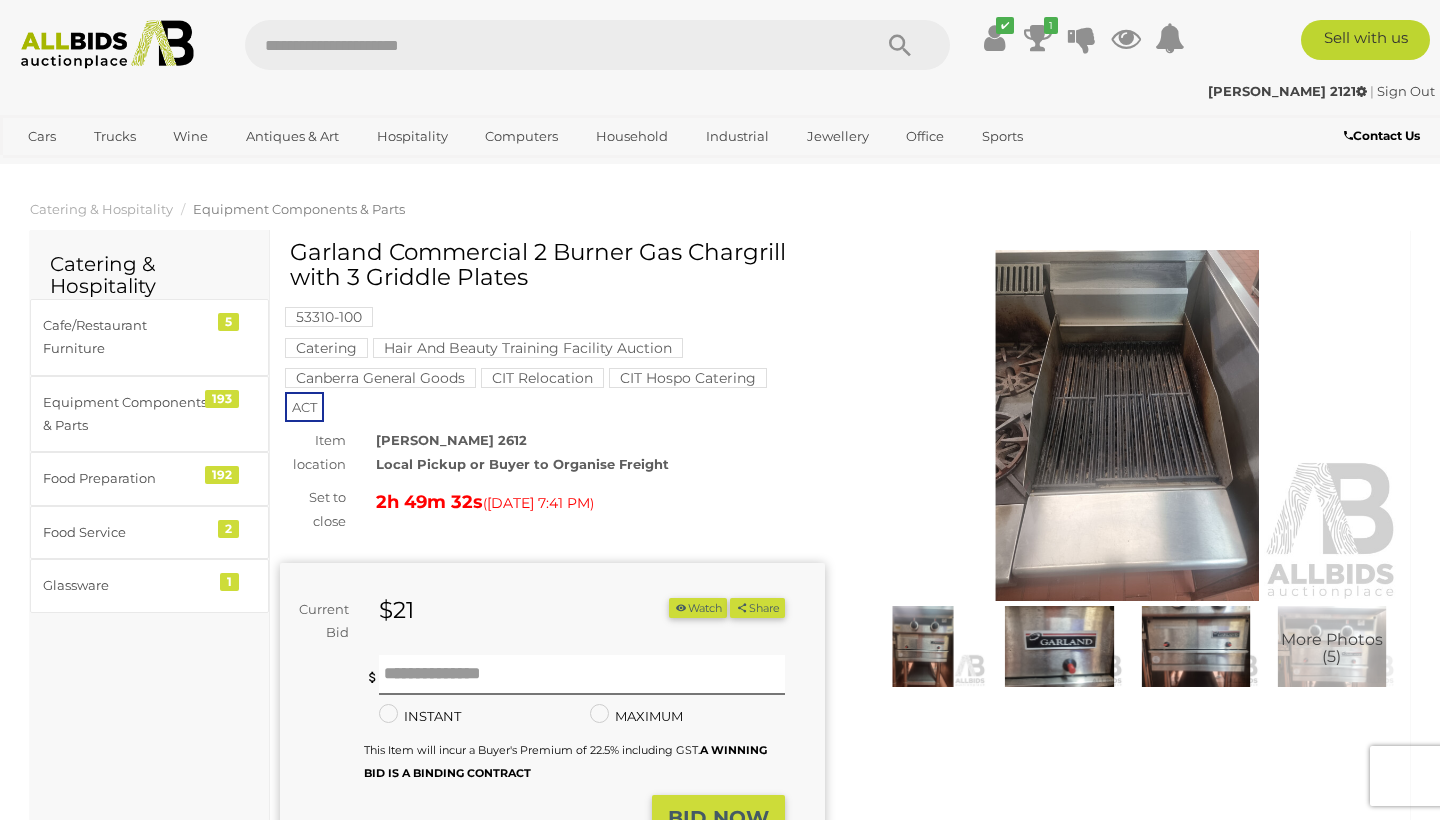 scroll, scrollTop: 0, scrollLeft: 0, axis: both 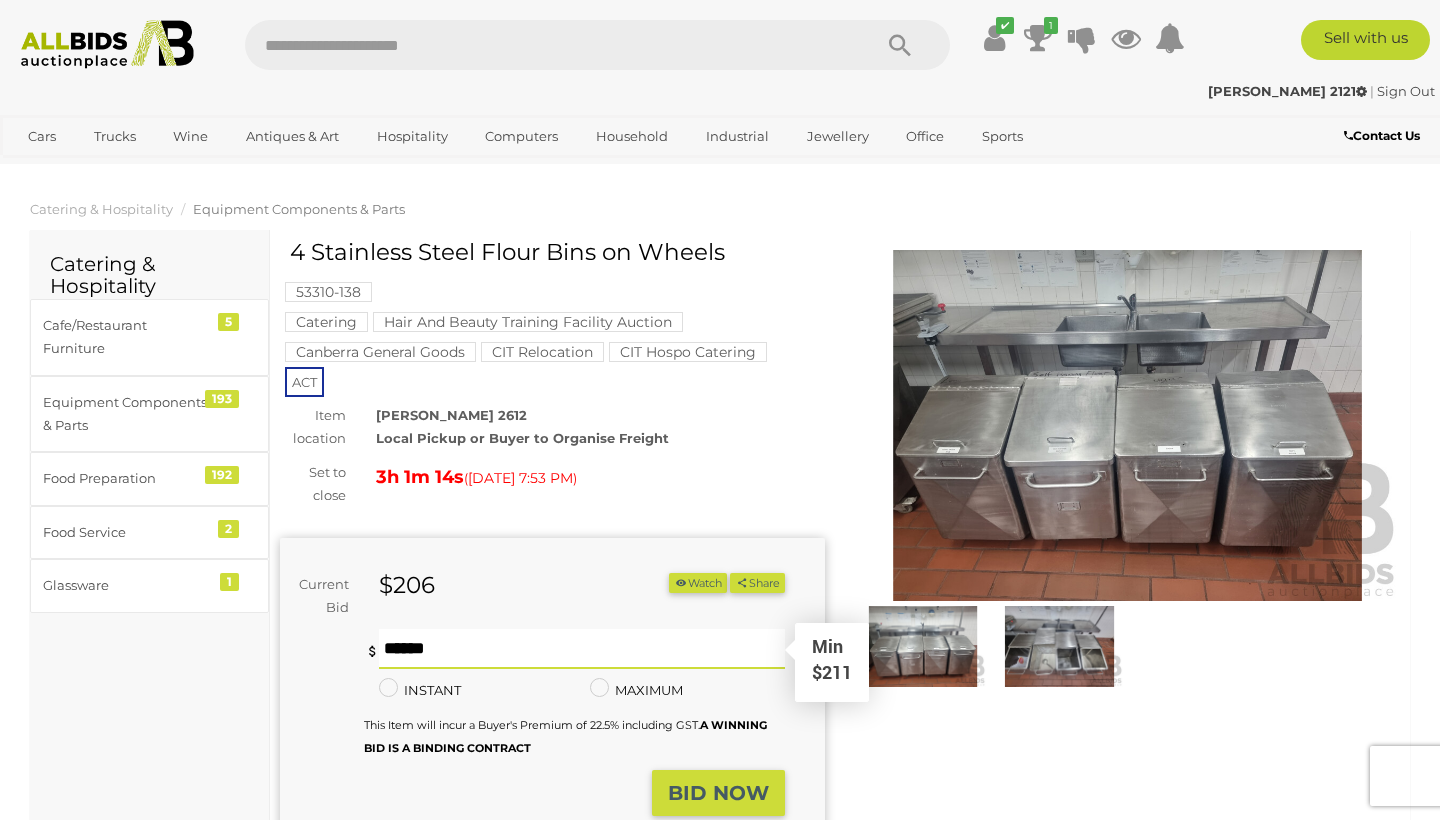 click at bounding box center (582, 649) 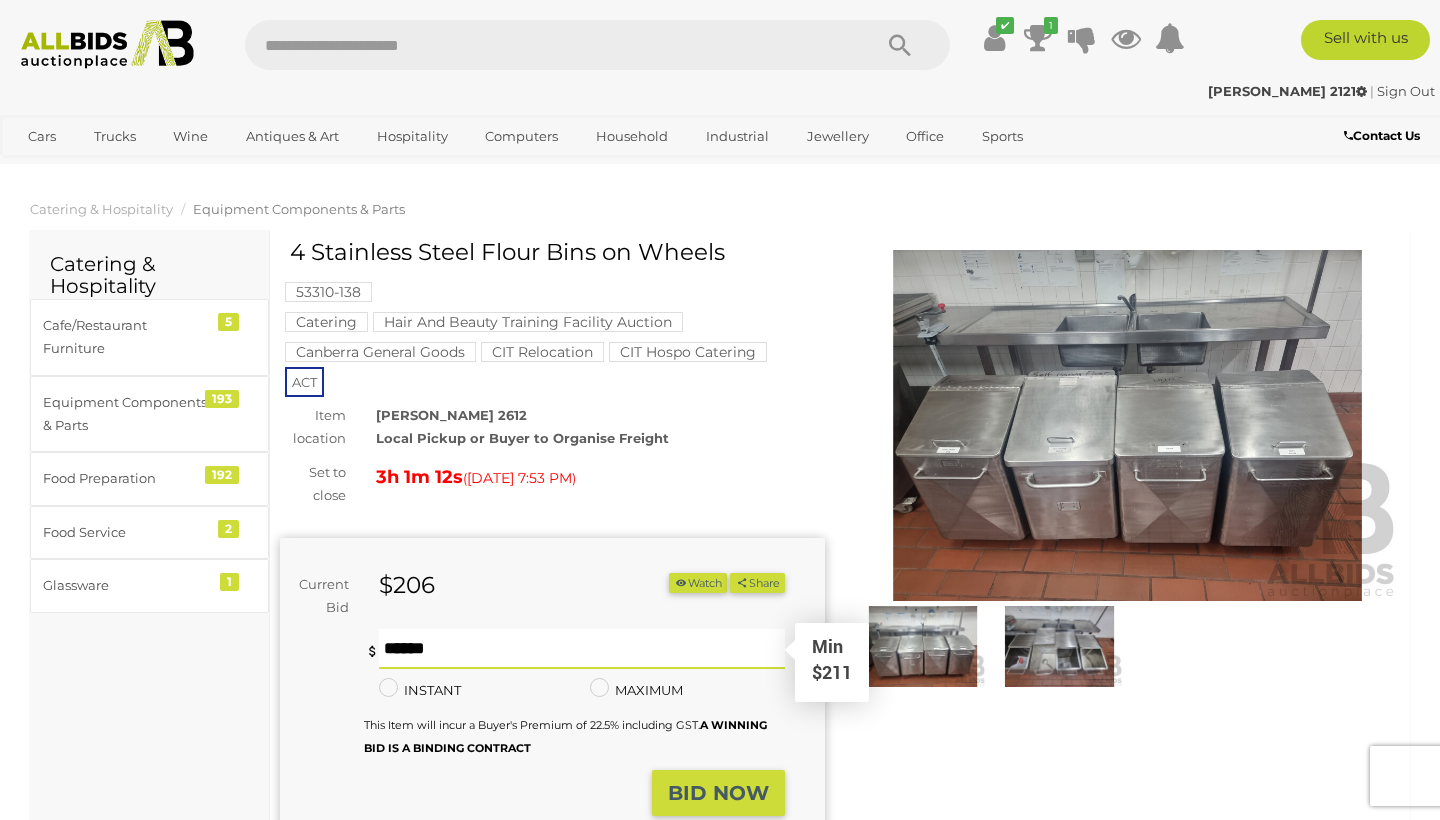 type on "***" 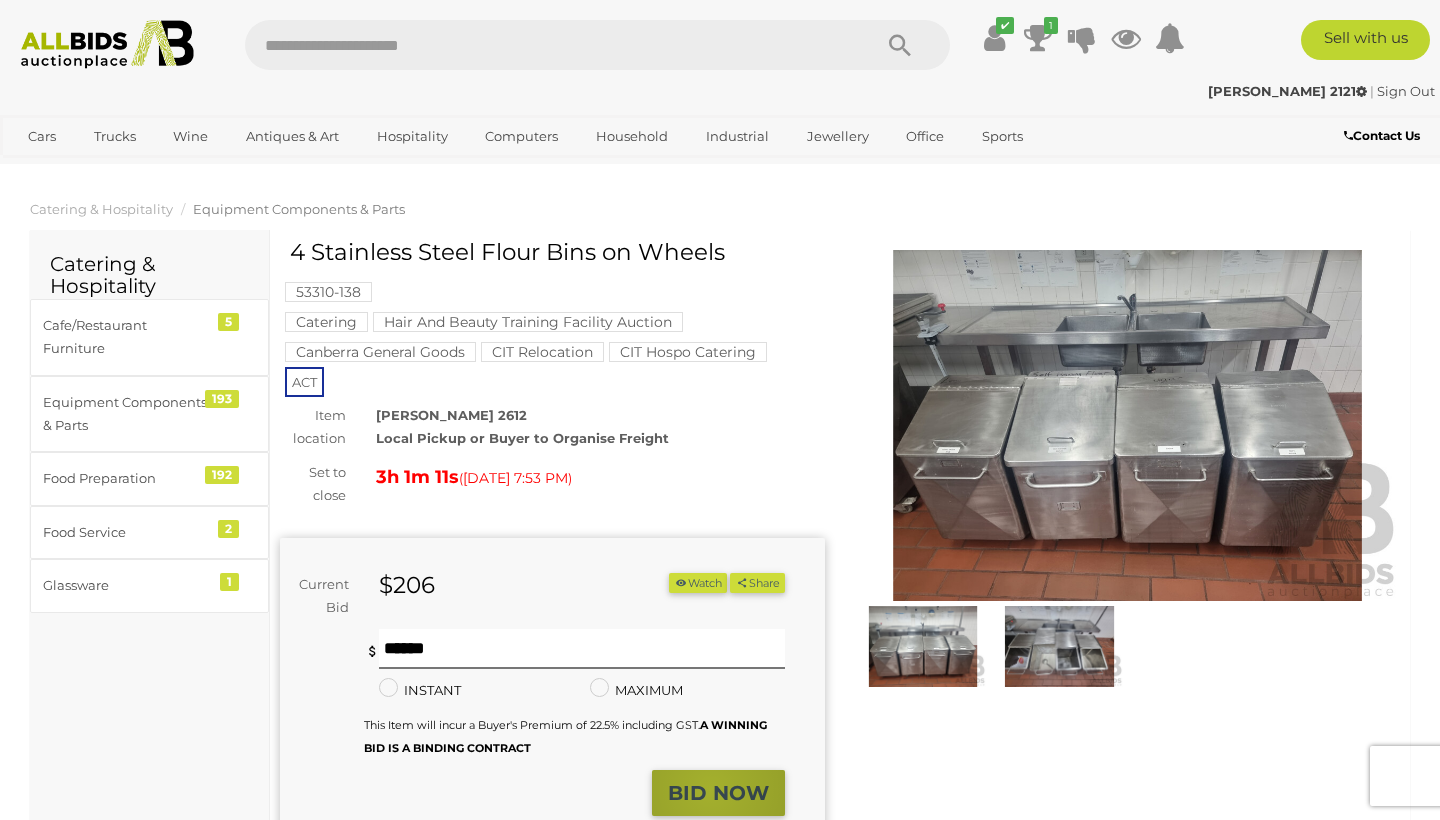 click on "BID NOW" at bounding box center [718, 793] 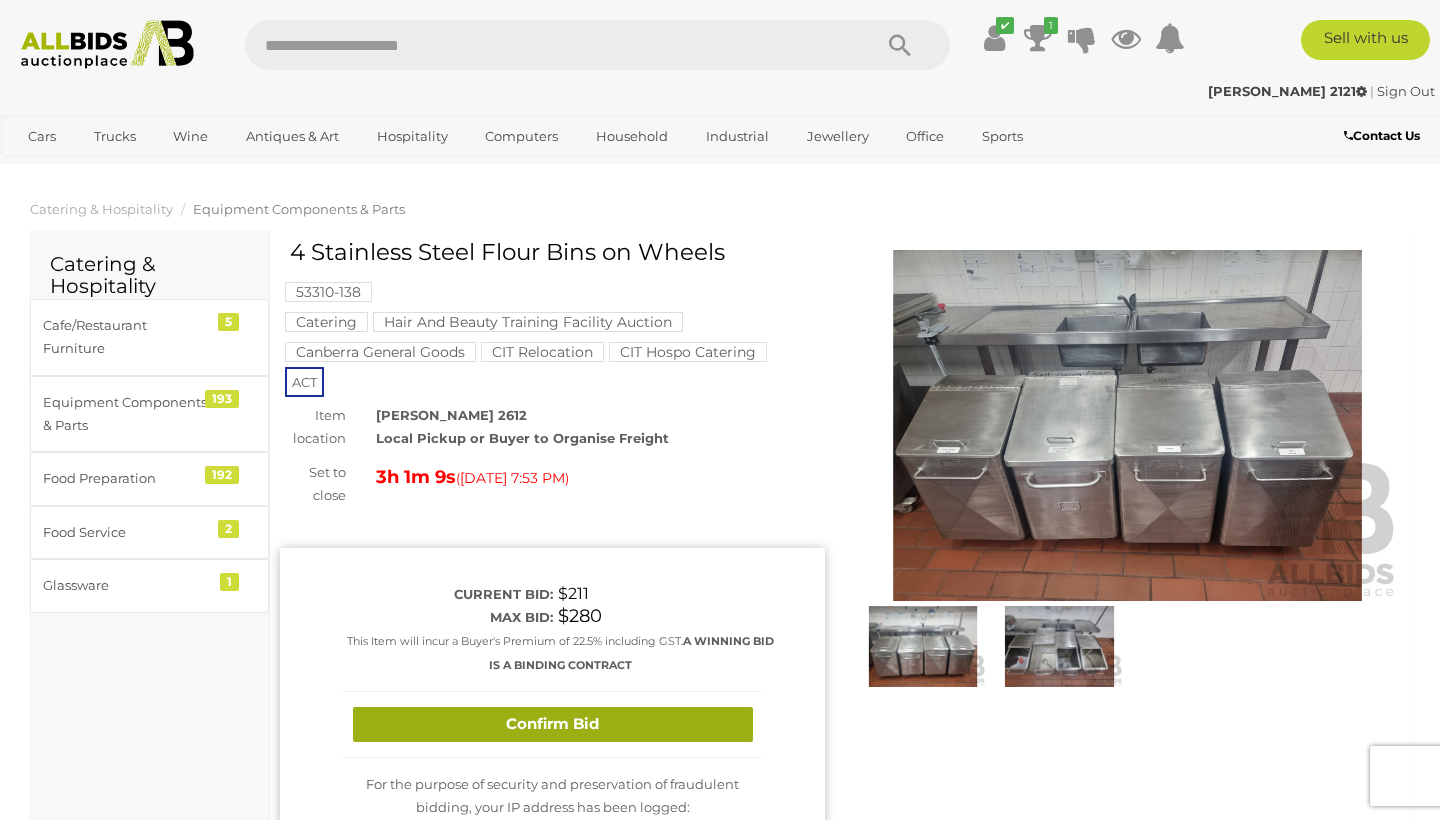 click on "Confirm Bid" at bounding box center [553, 724] 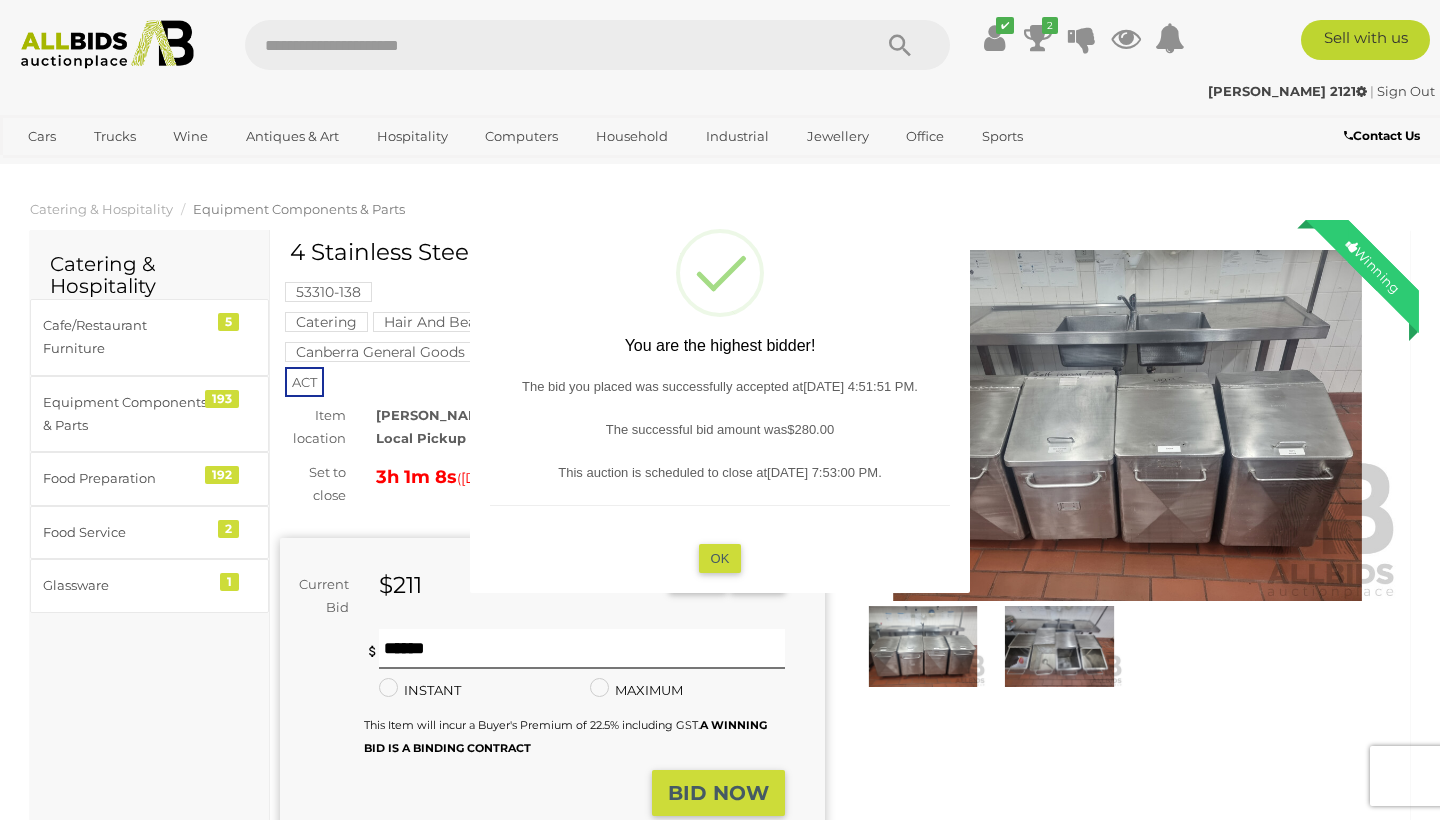 type 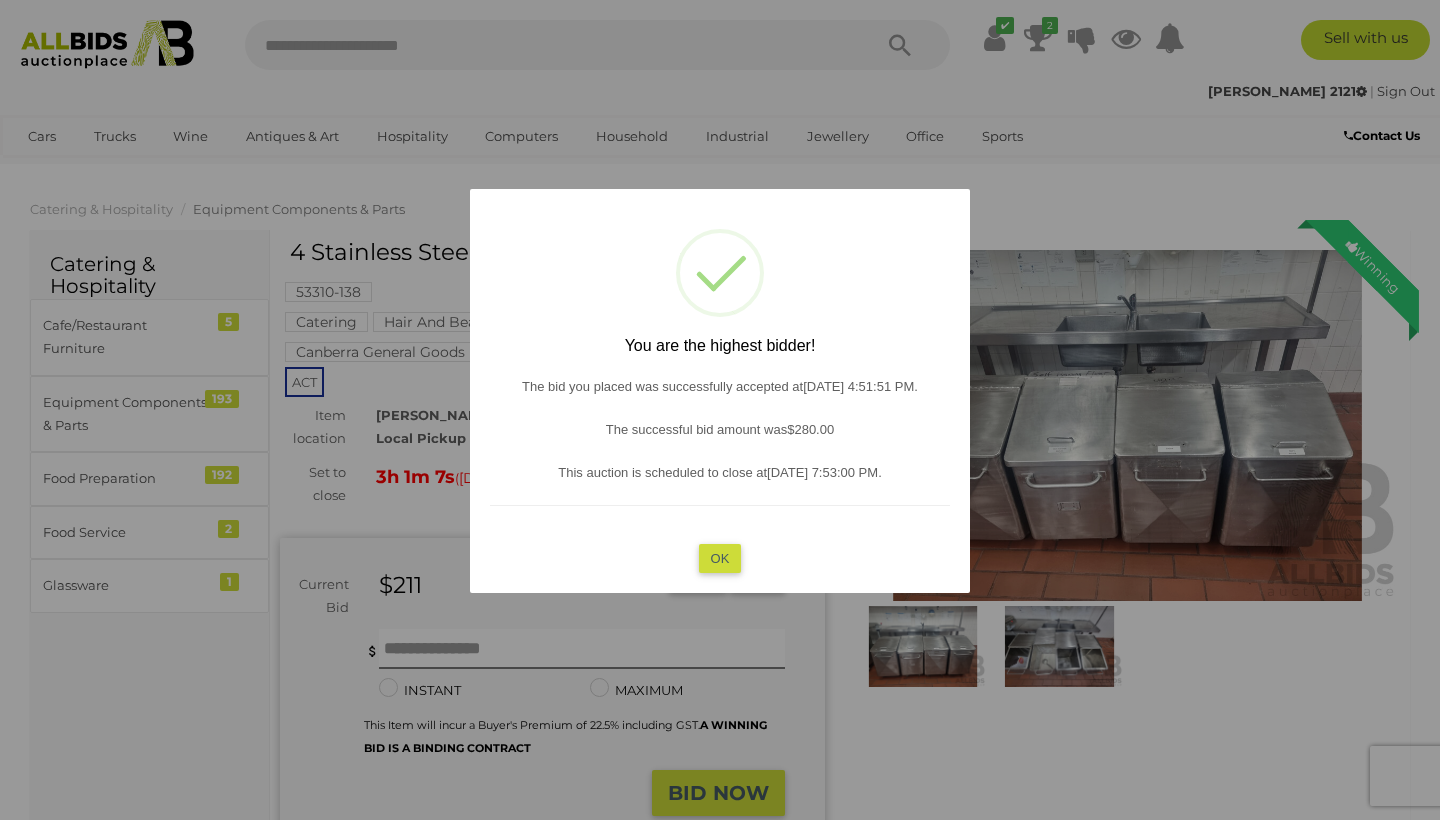 click on "OK" at bounding box center (720, 558) 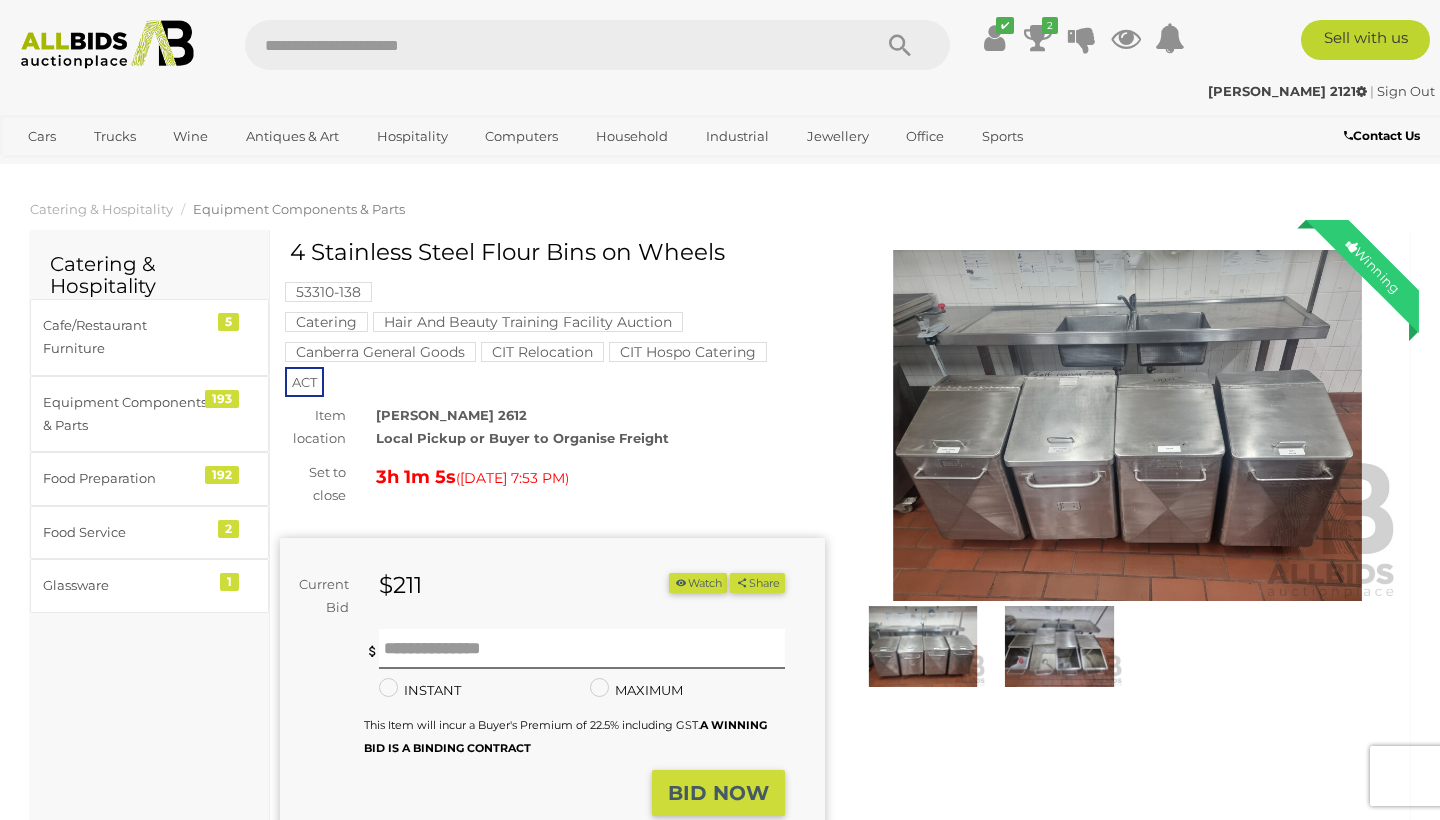 scroll, scrollTop: 0, scrollLeft: 0, axis: both 